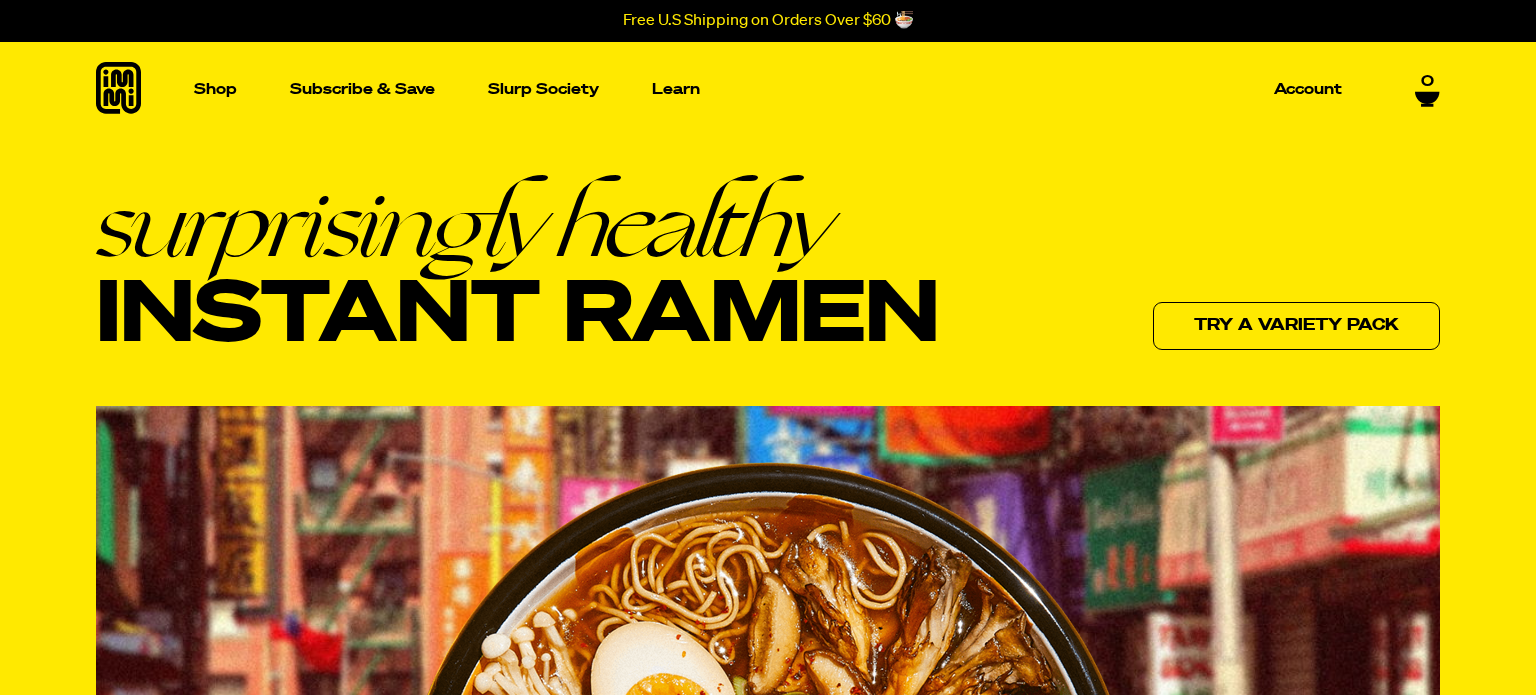 scroll, scrollTop: 0, scrollLeft: 0, axis: both 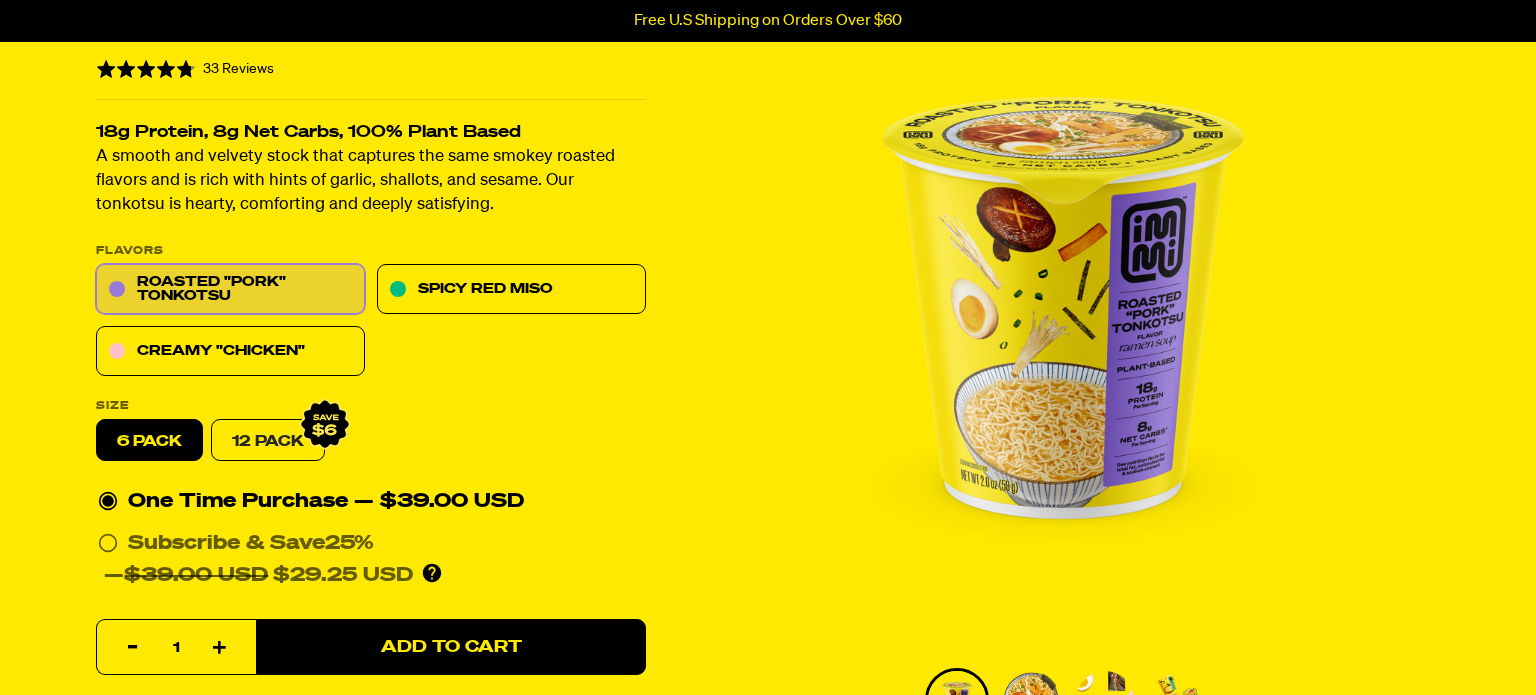 click on "12 Pack" at bounding box center (268, 441) 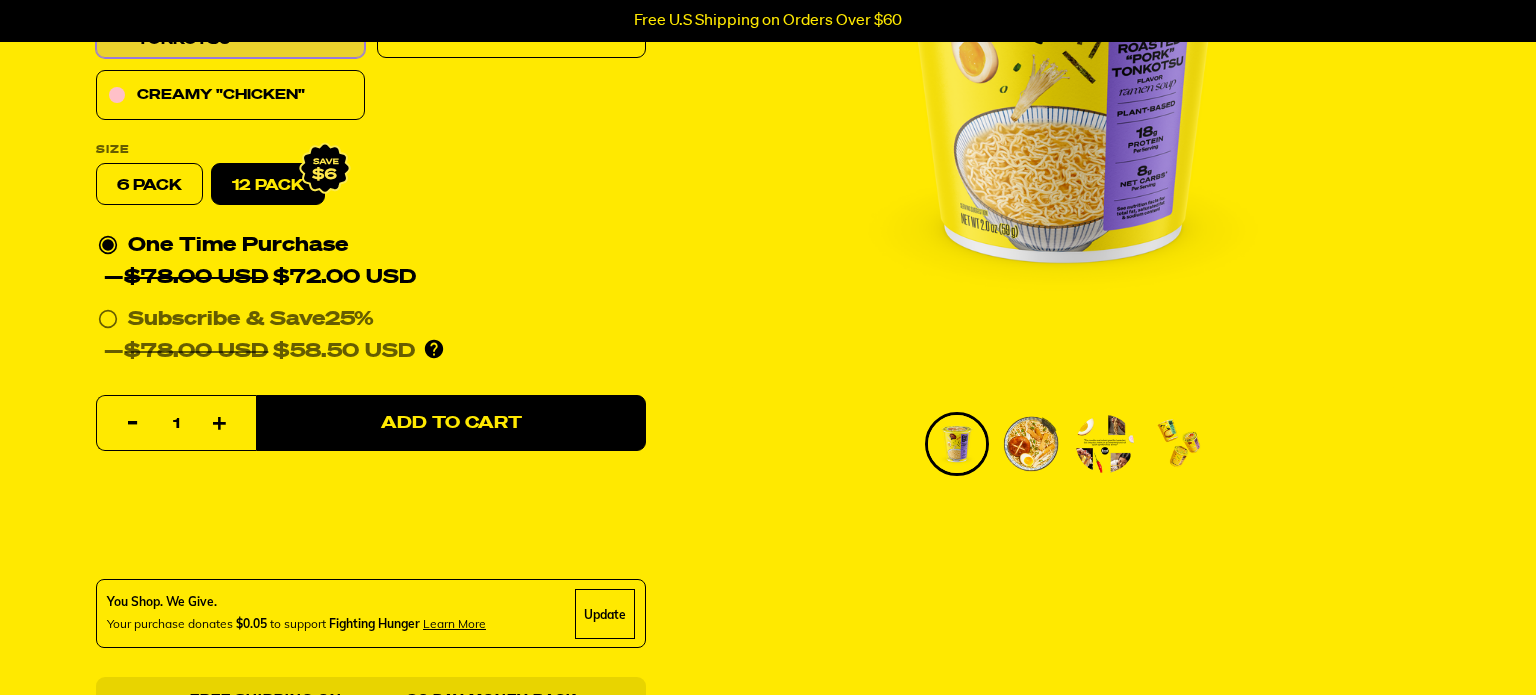 scroll, scrollTop: 428, scrollLeft: 0, axis: vertical 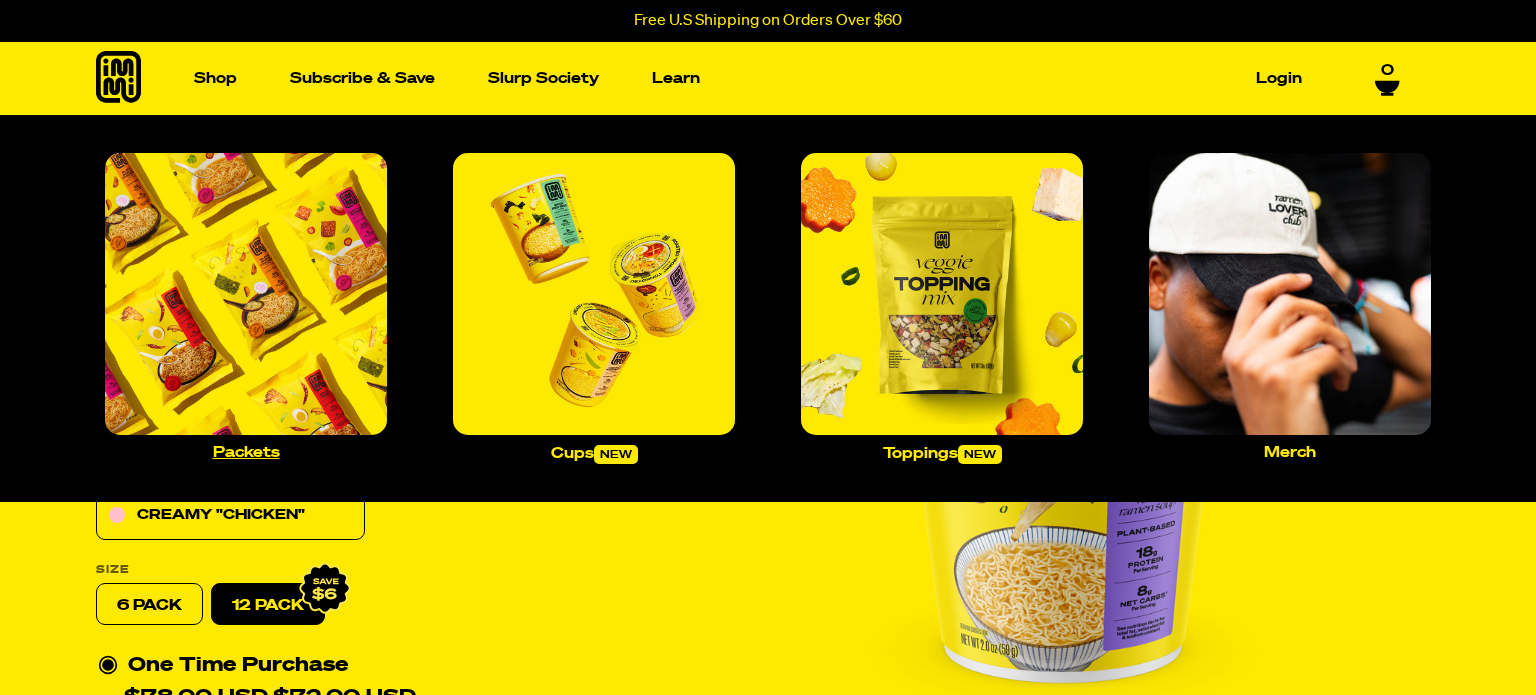 click at bounding box center [246, 294] 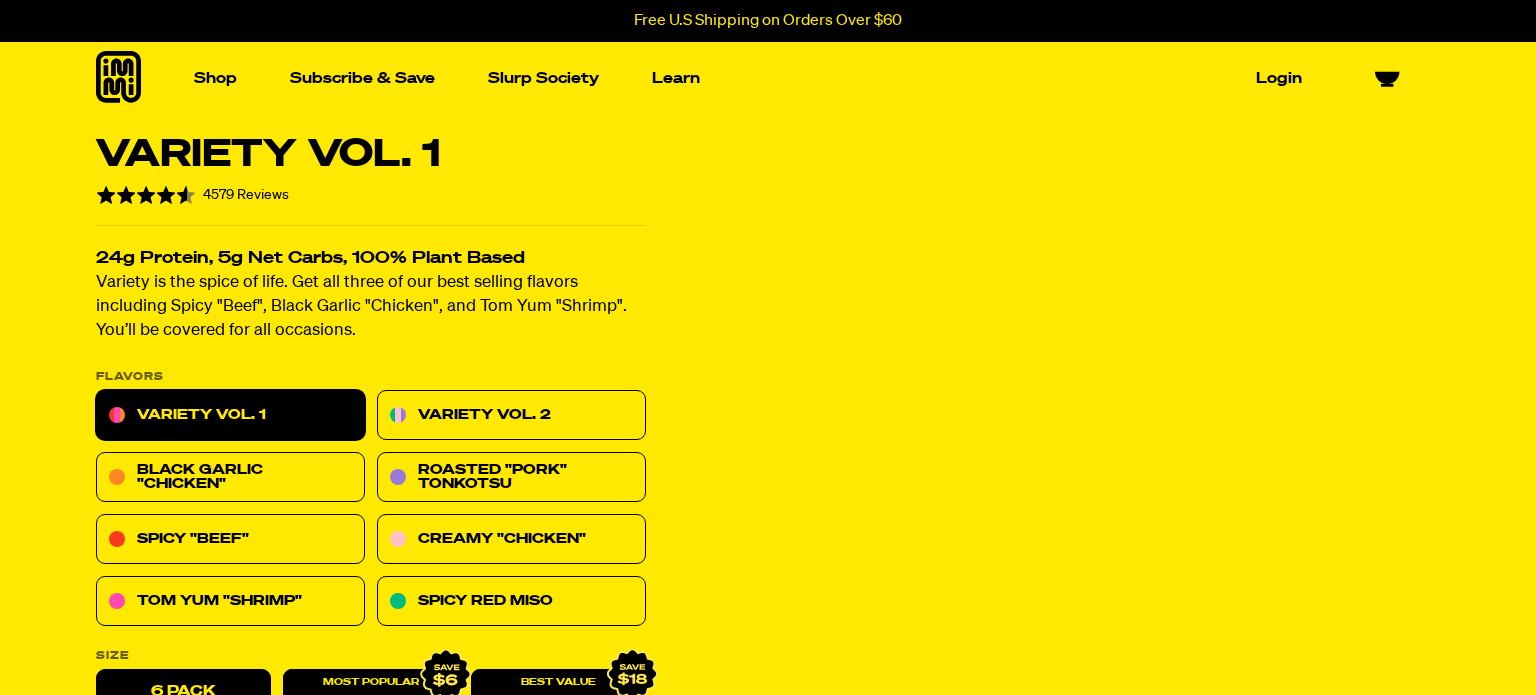 scroll, scrollTop: 0, scrollLeft: 0, axis: both 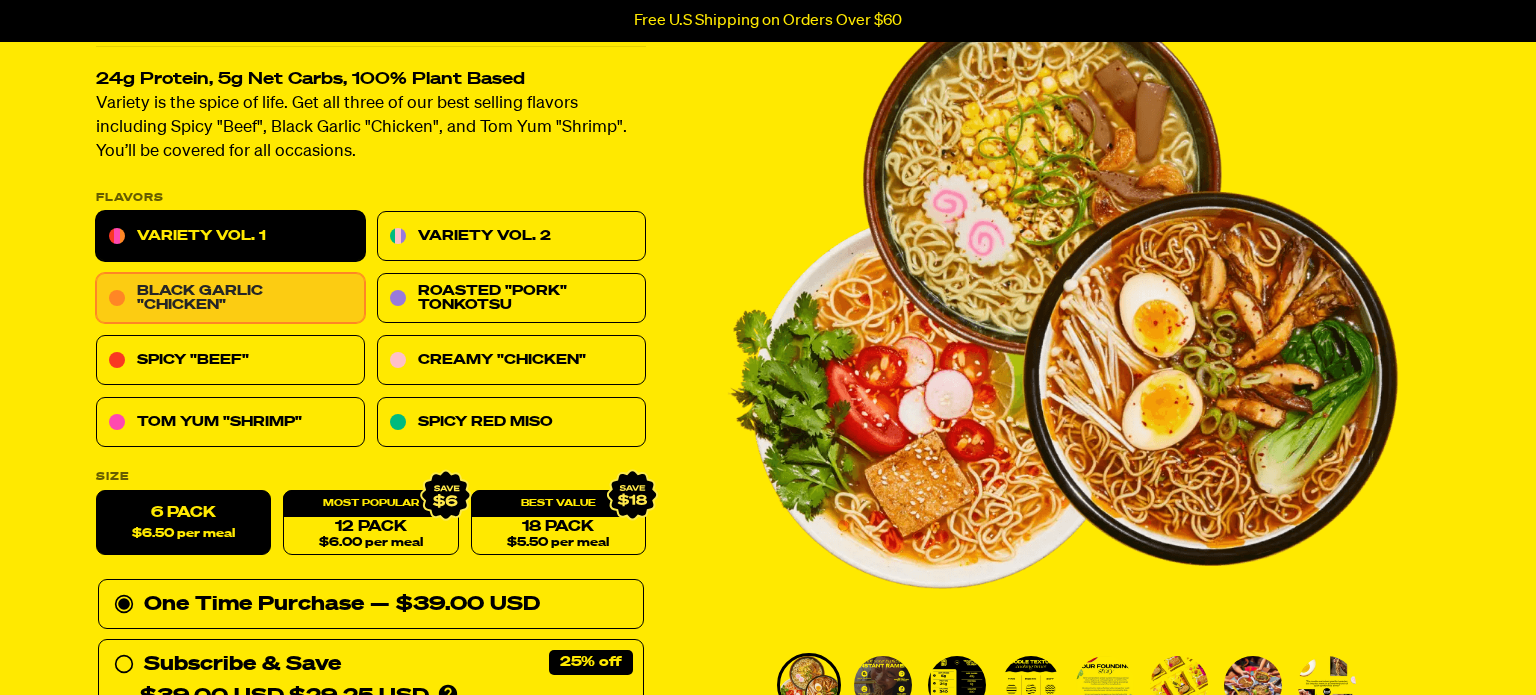click on "Black Garlic "Chicken"" at bounding box center [230, 299] 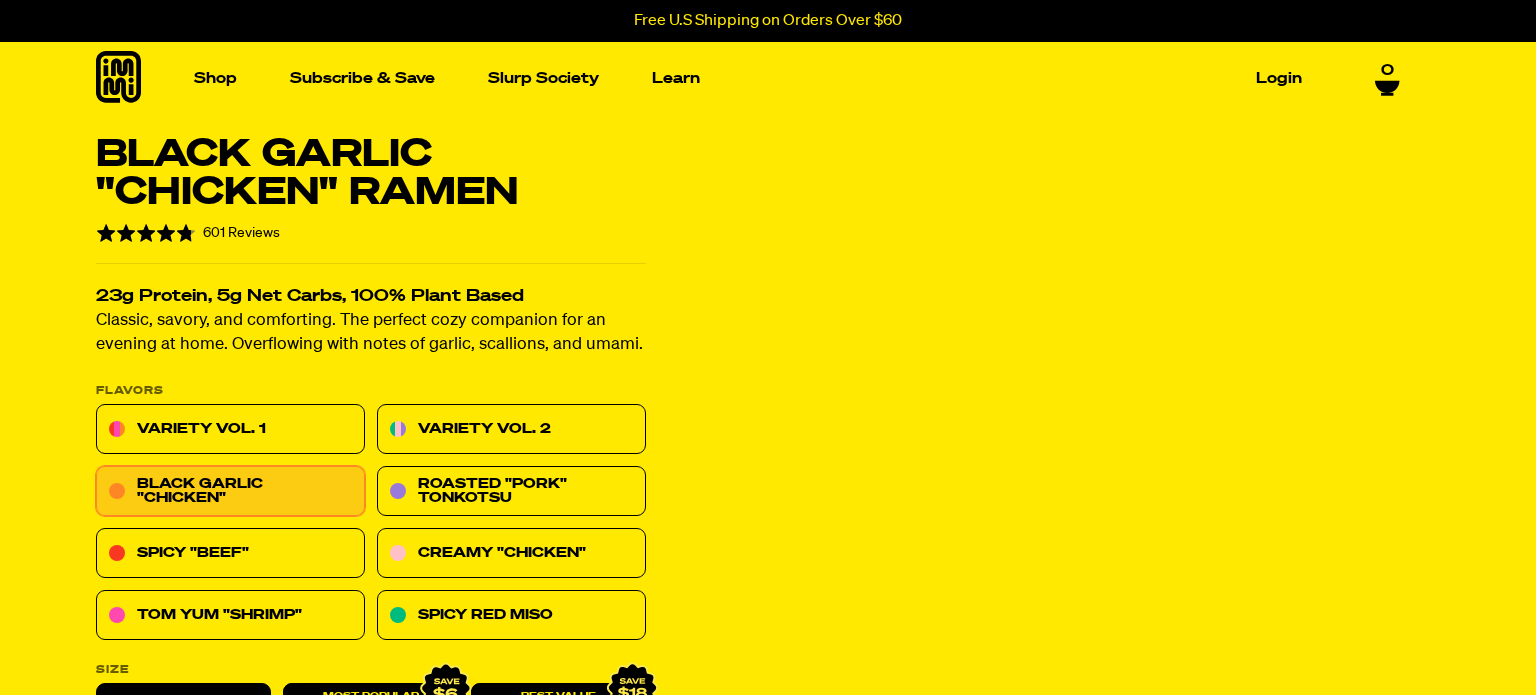 scroll, scrollTop: 32, scrollLeft: 0, axis: vertical 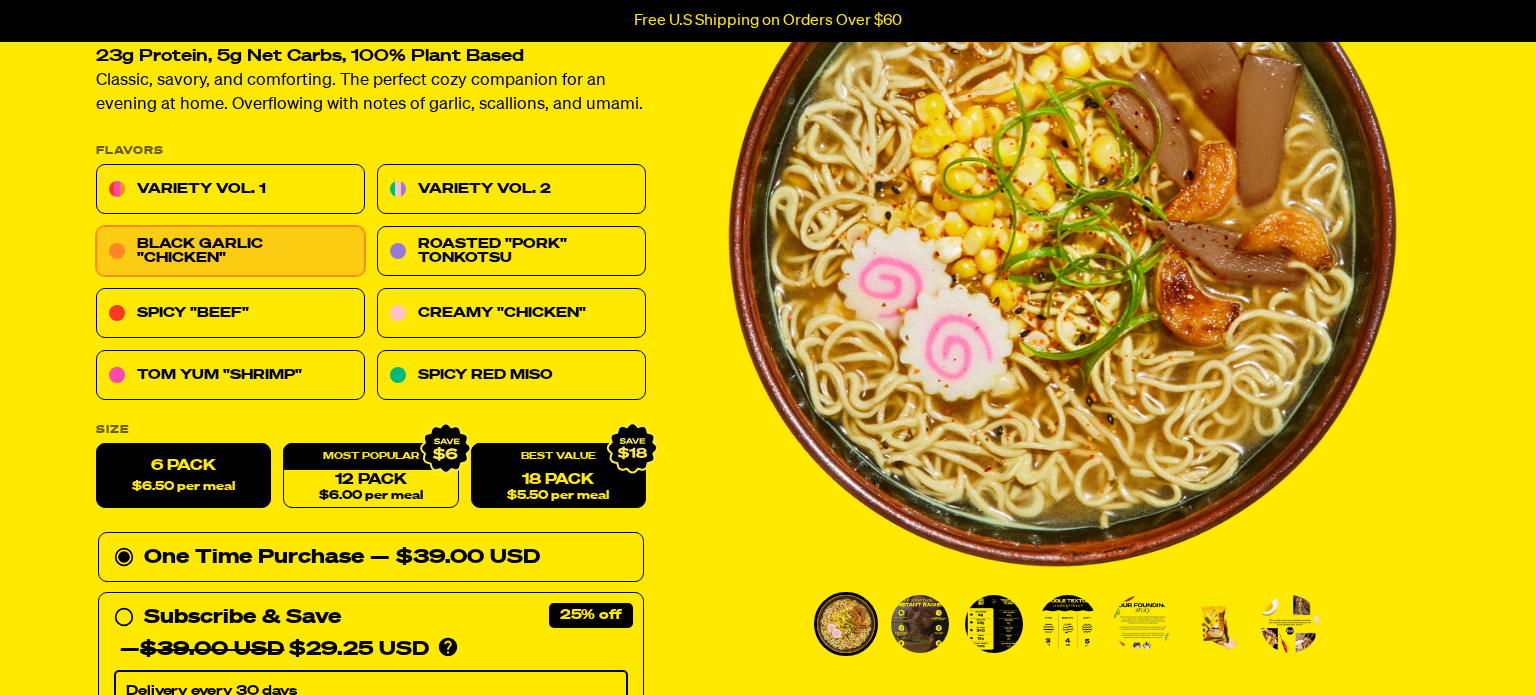 click on "18 Pack  $5.50 per meal" at bounding box center (558, 476) 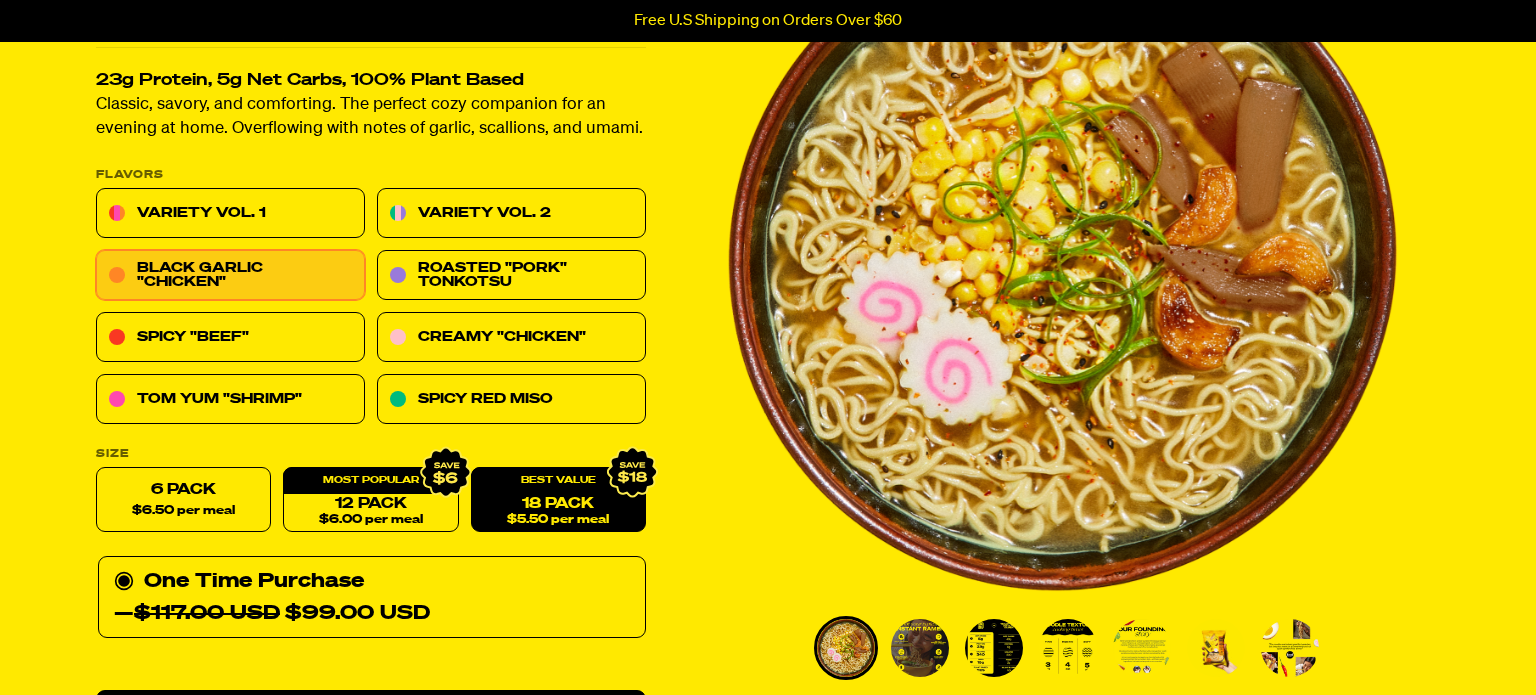 scroll, scrollTop: 216, scrollLeft: 0, axis: vertical 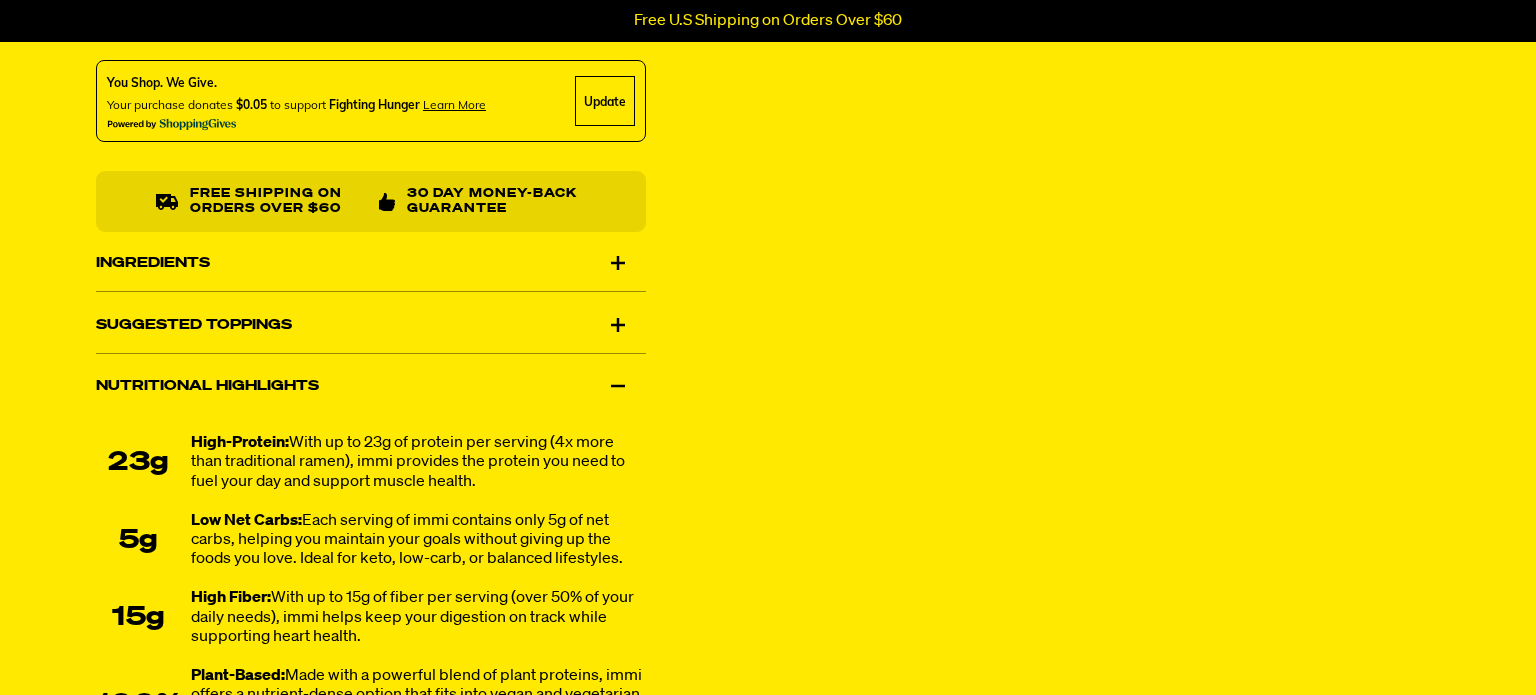 click on "Suggested Toppings" at bounding box center (371, 325) 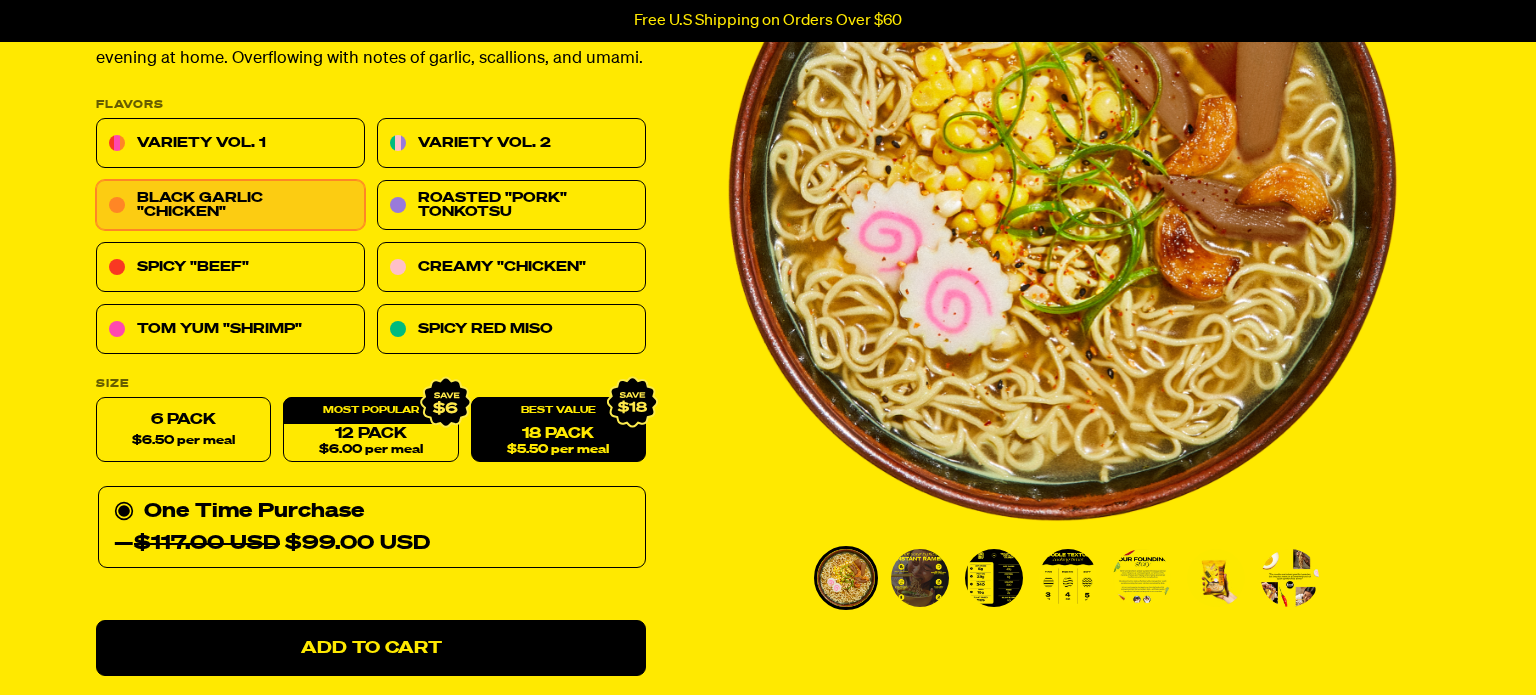 scroll, scrollTop: 285, scrollLeft: 0, axis: vertical 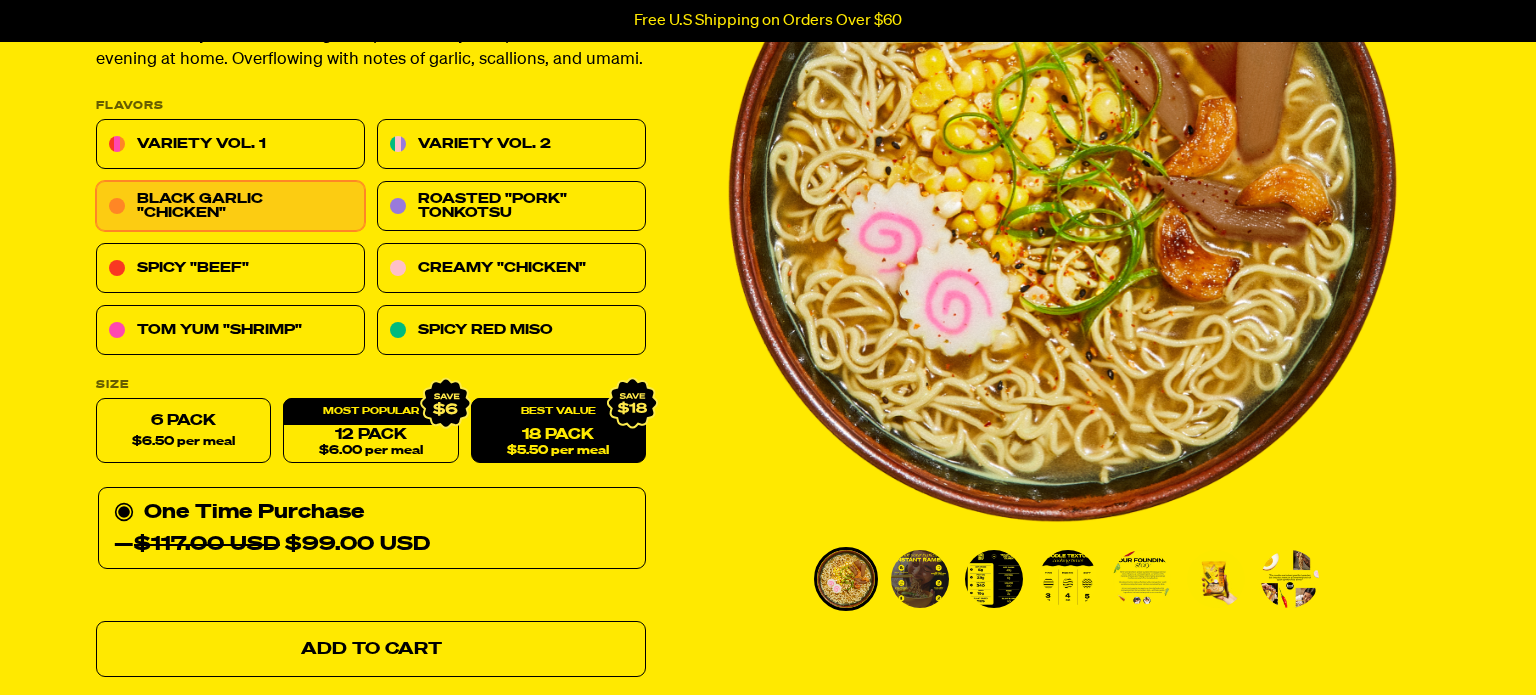 click on "Add to Cart" at bounding box center (371, 649) 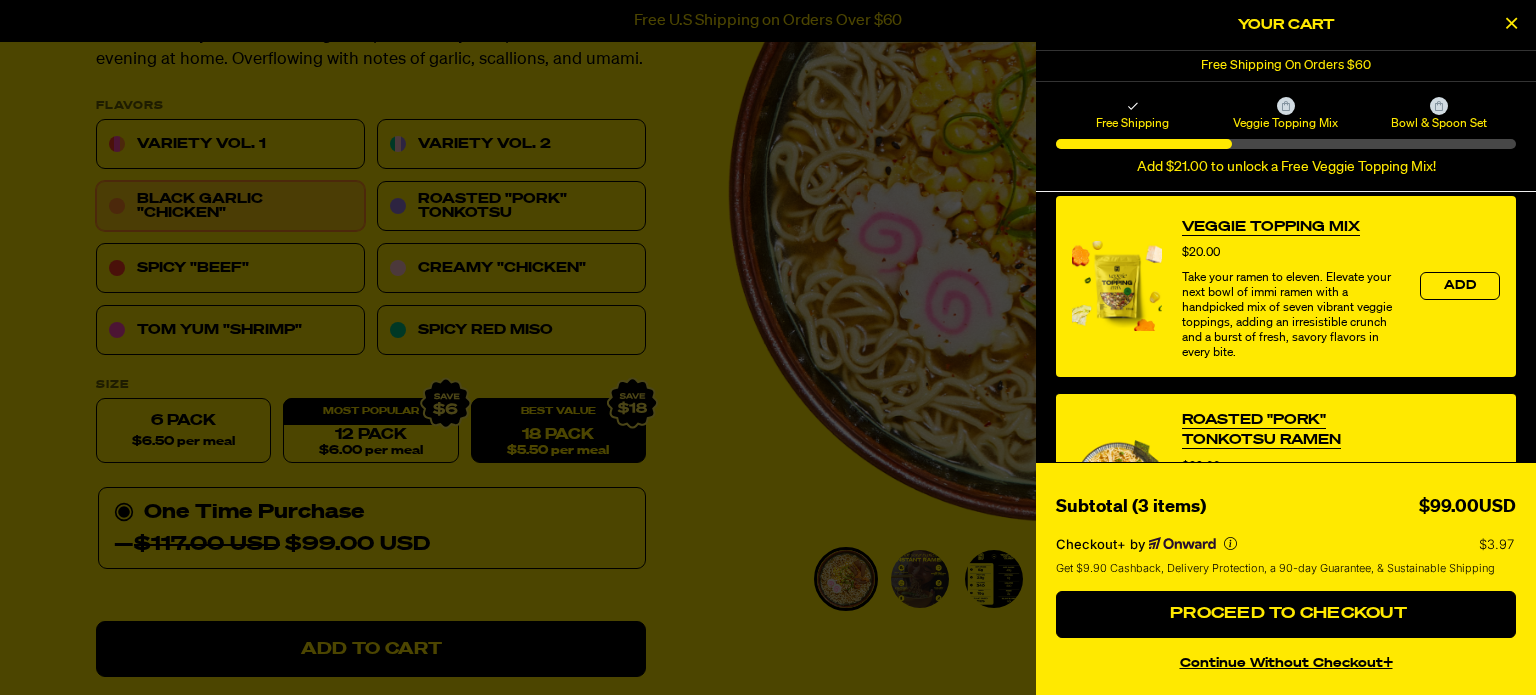 scroll, scrollTop: 482, scrollLeft: 0, axis: vertical 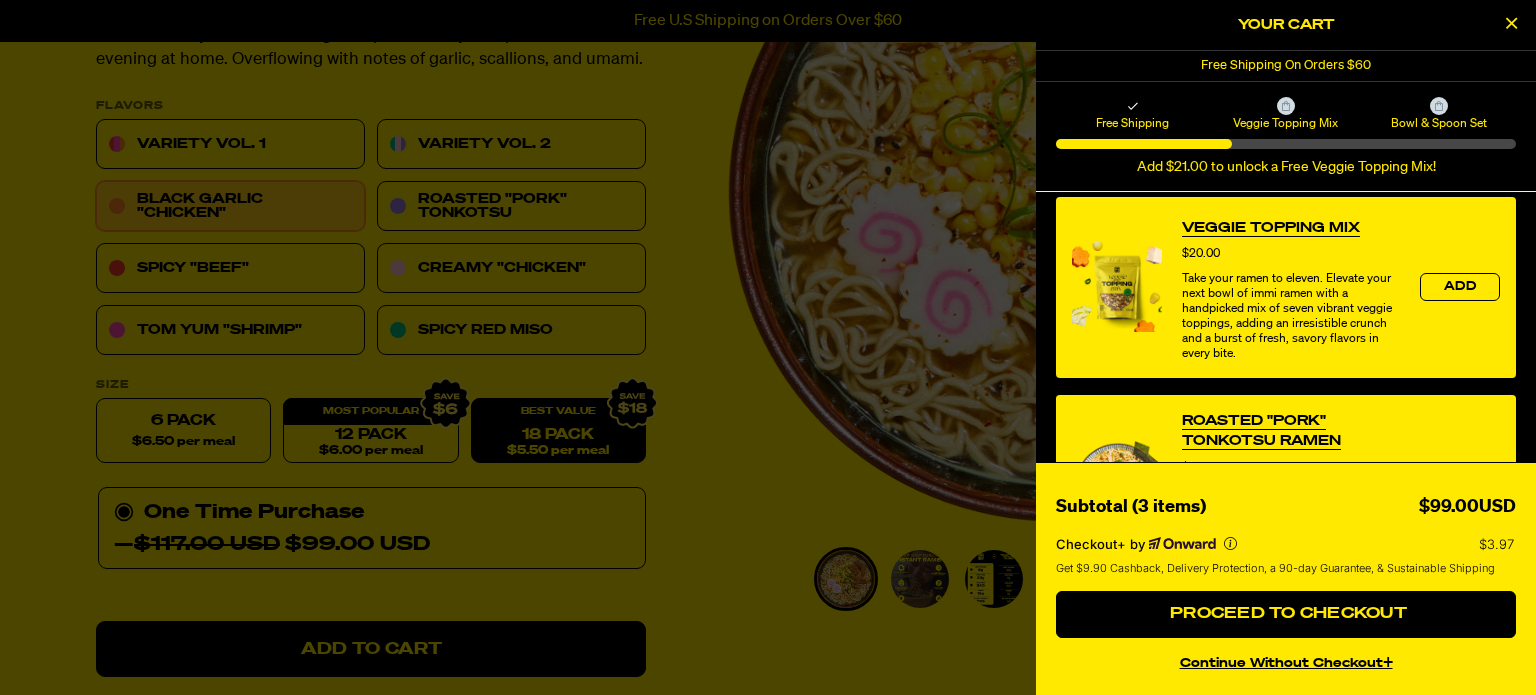 click on "Veggie Topping Mix" at bounding box center [1271, 228] 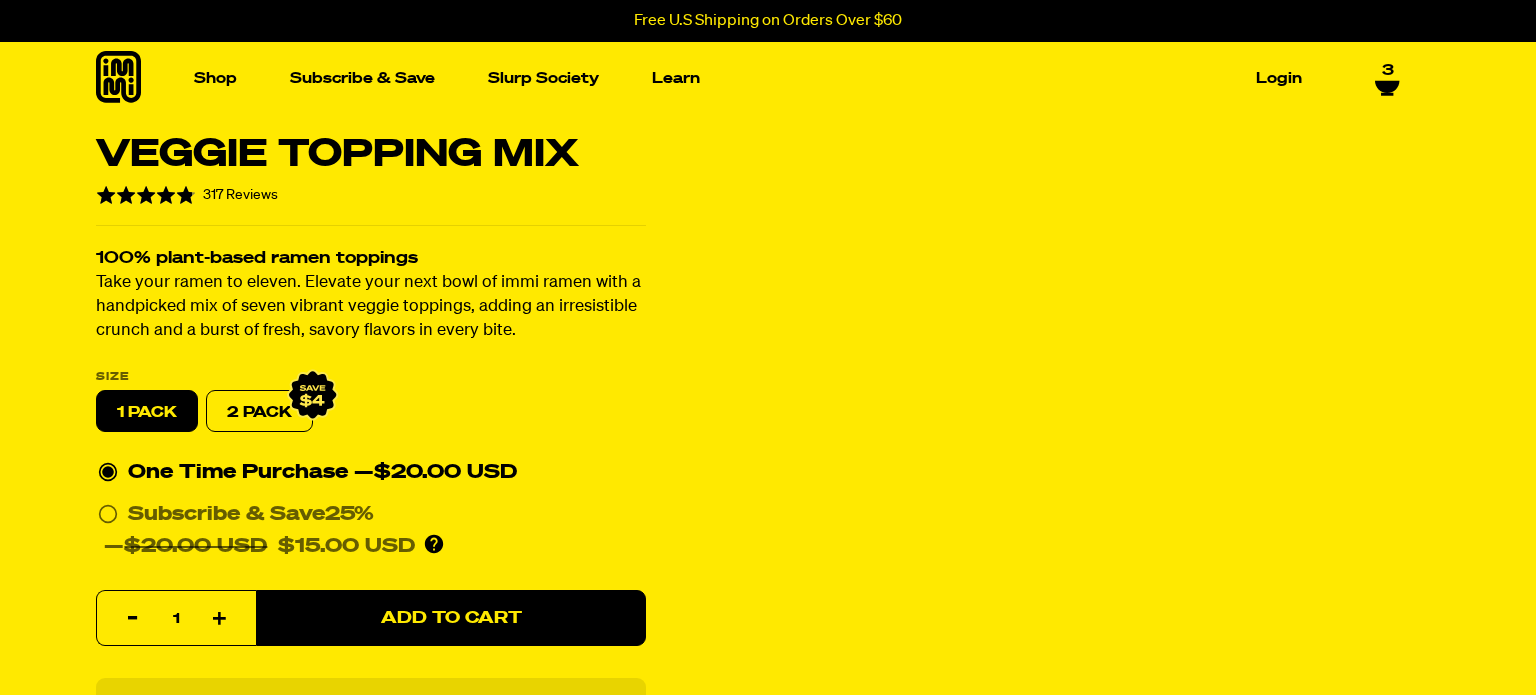 scroll, scrollTop: 0, scrollLeft: 0, axis: both 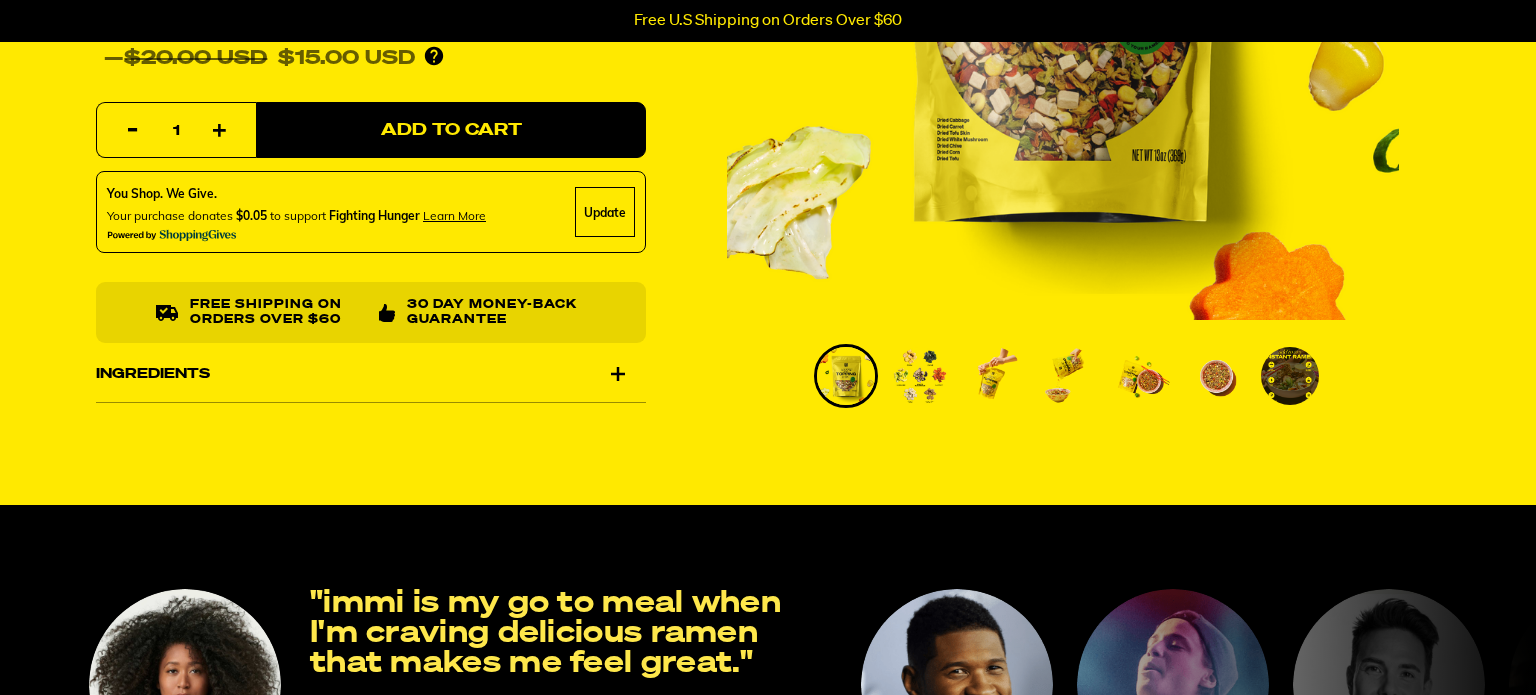 click on "Ingredients" at bounding box center [371, 375] 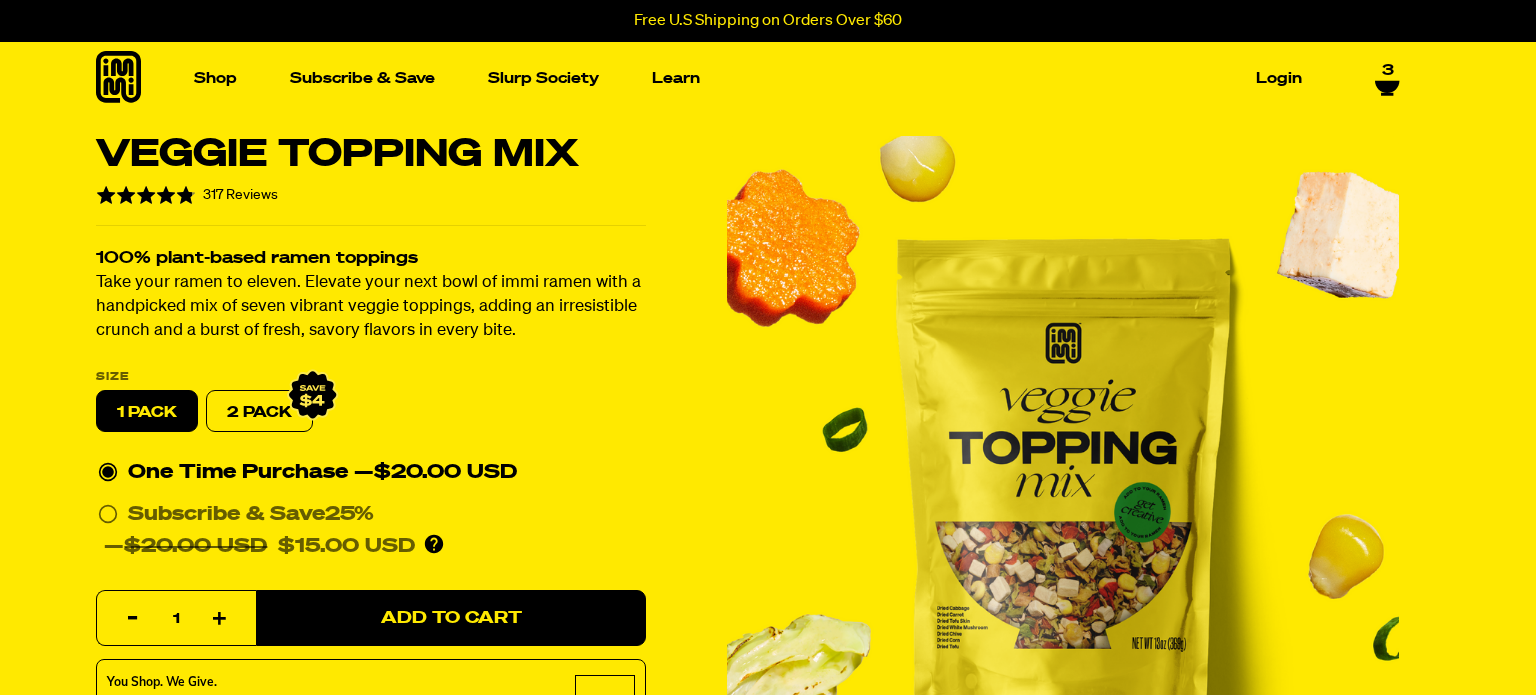 scroll, scrollTop: 0, scrollLeft: 0, axis: both 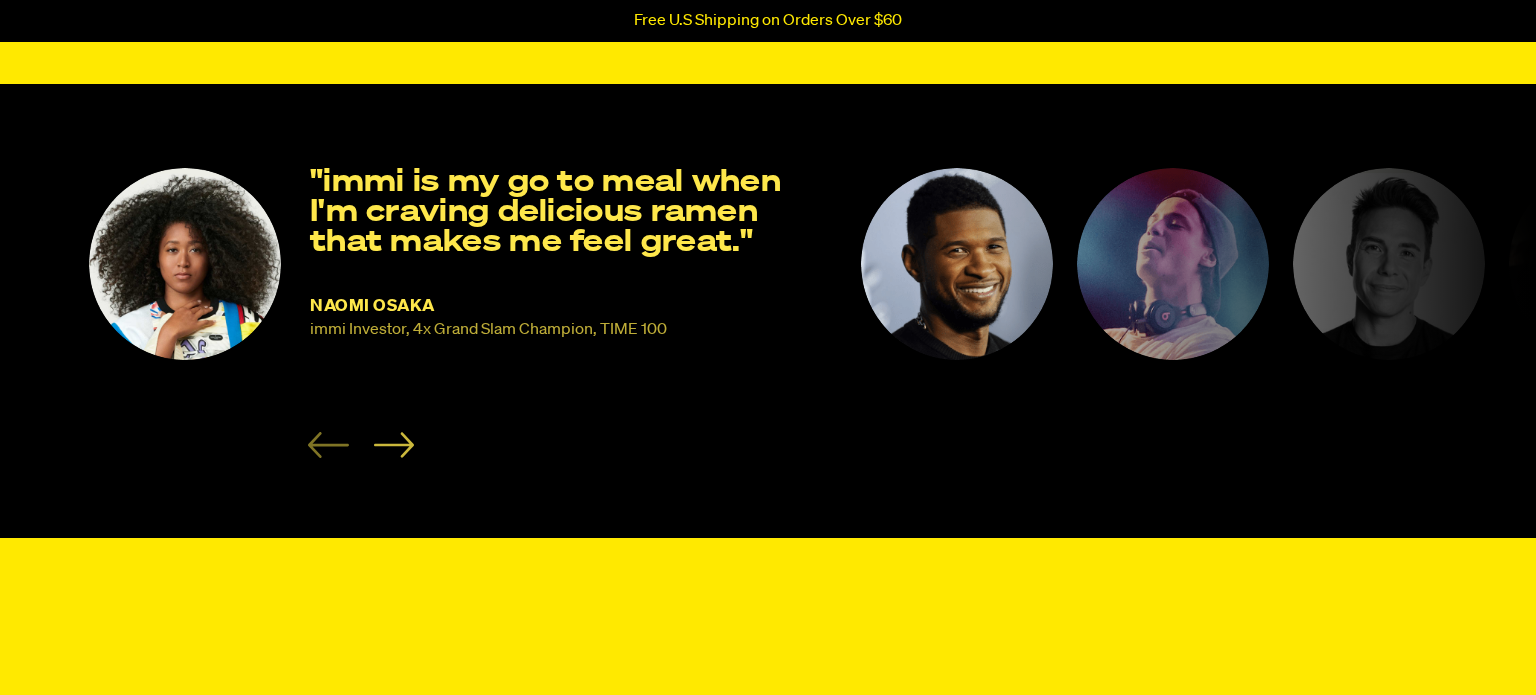 click 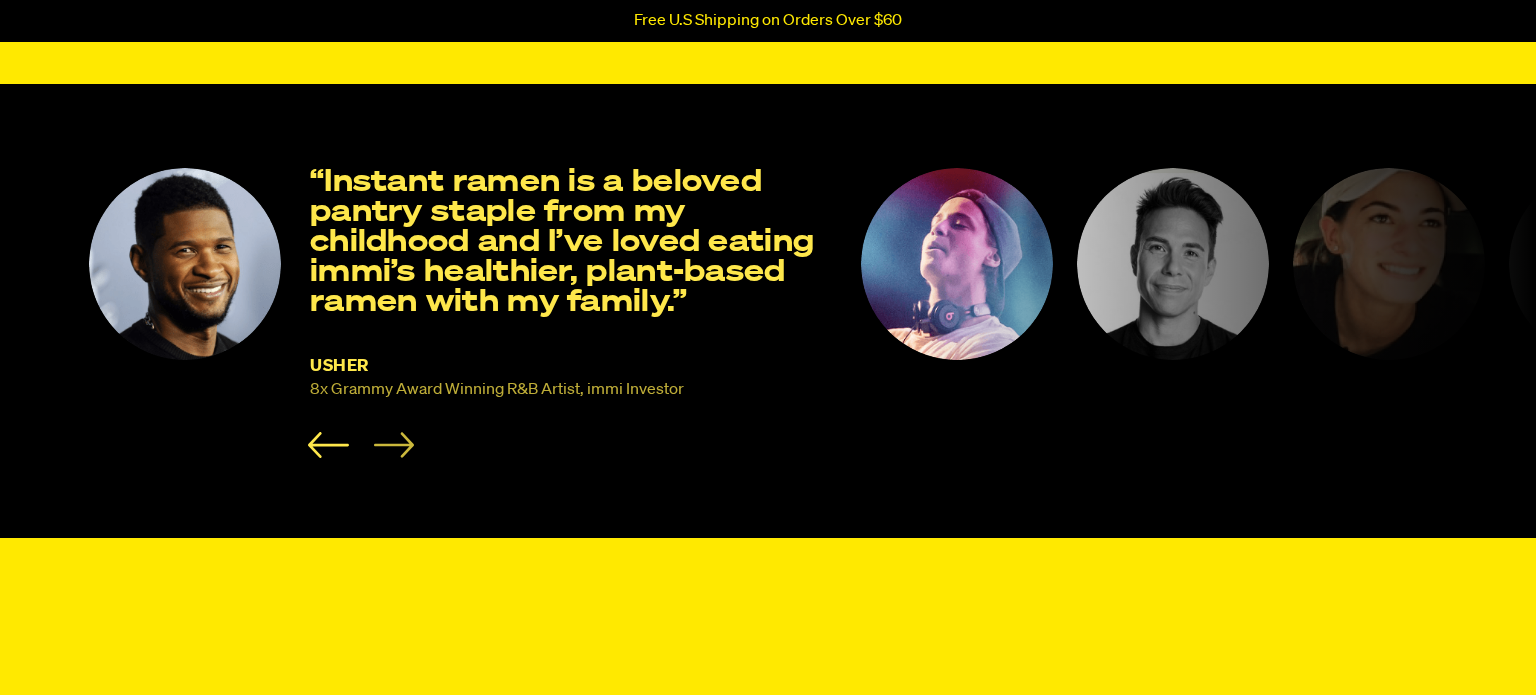 click 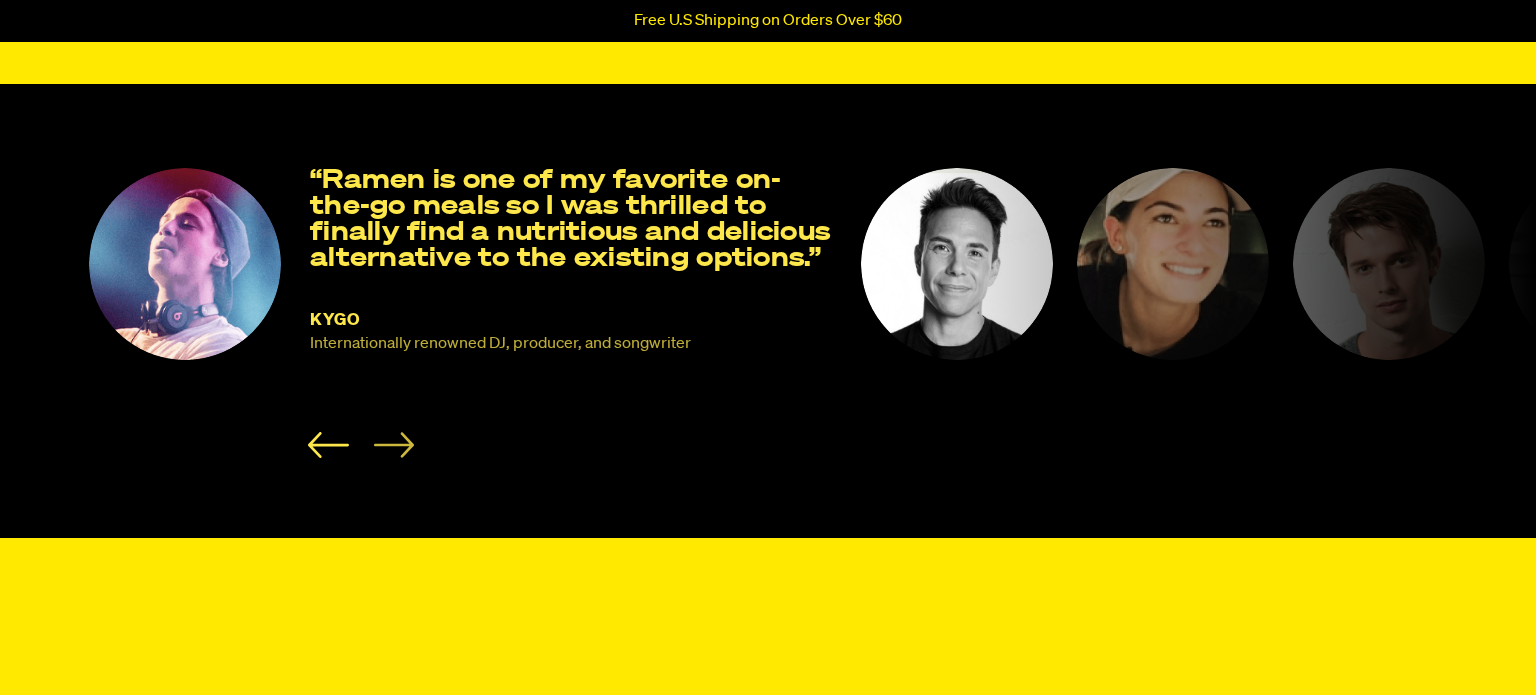 click 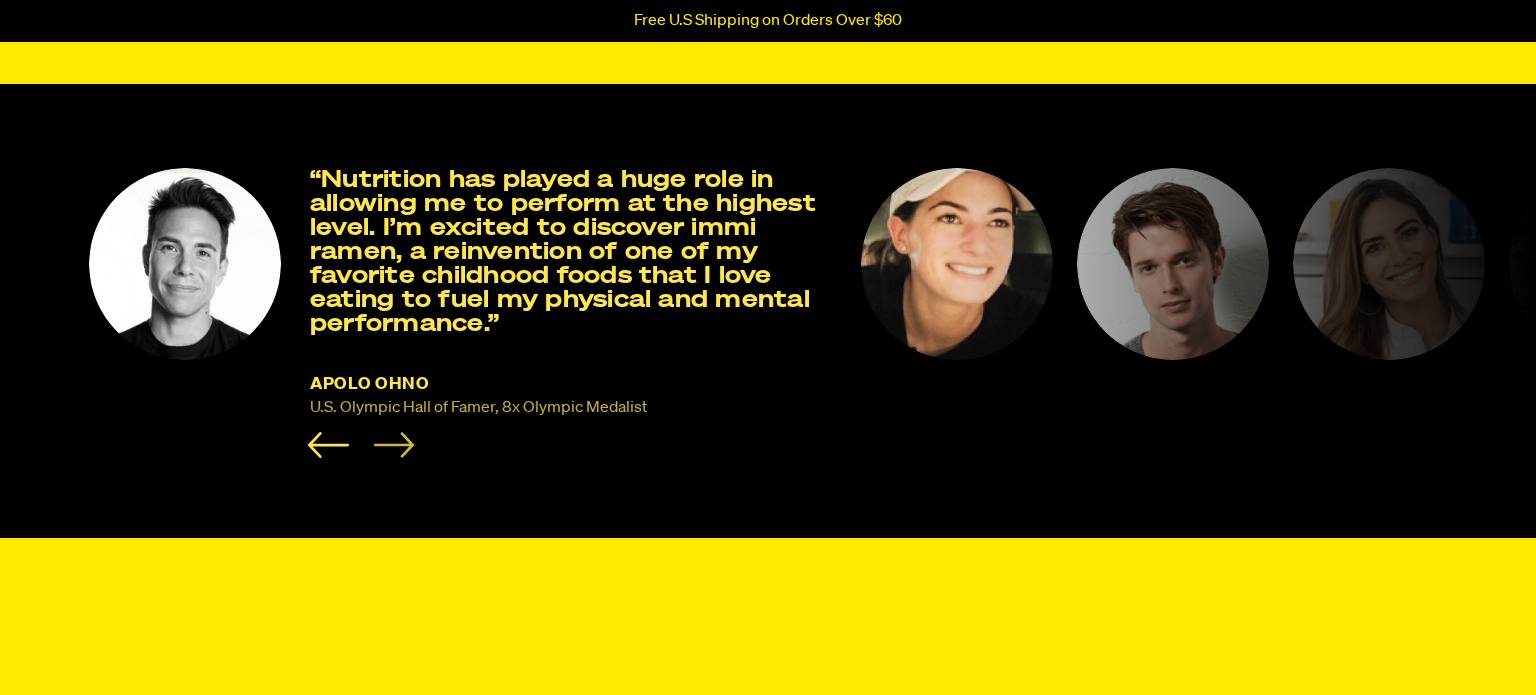 click 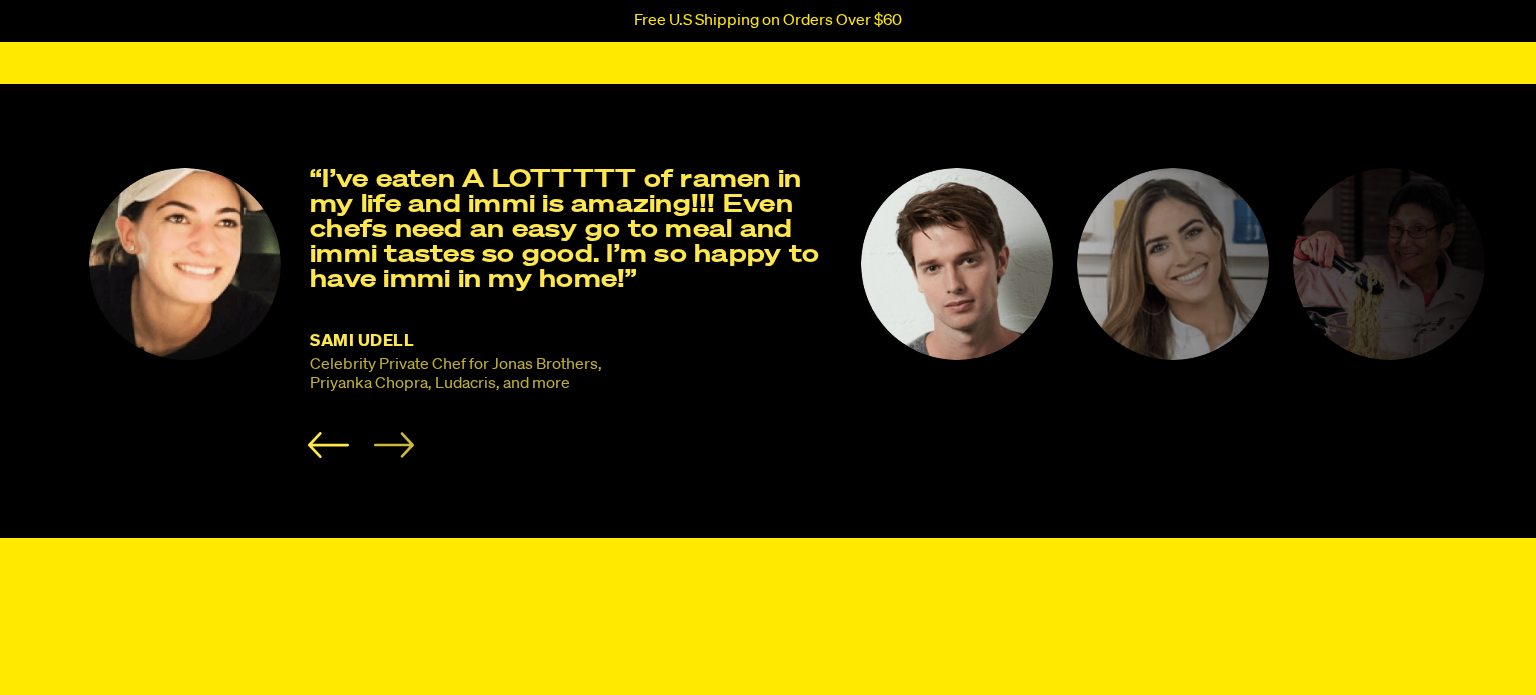 click 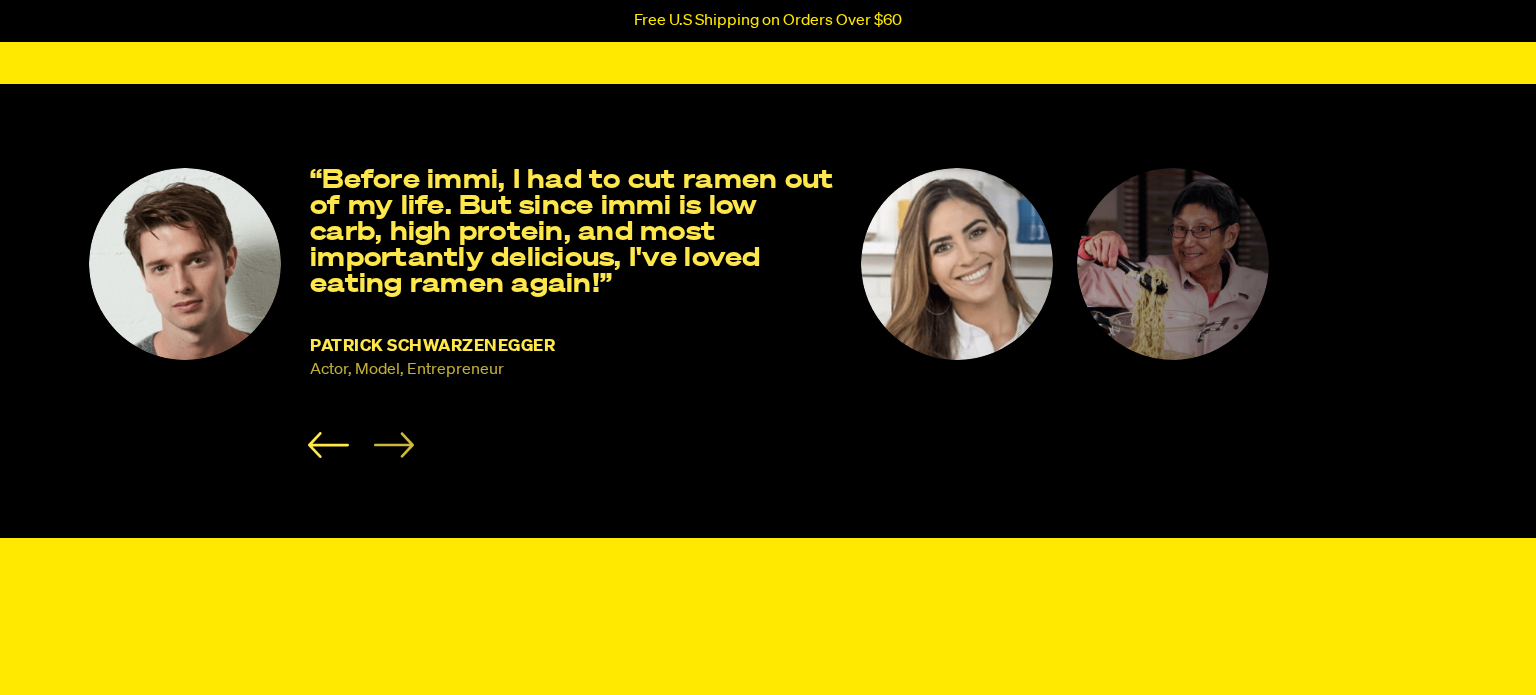 click 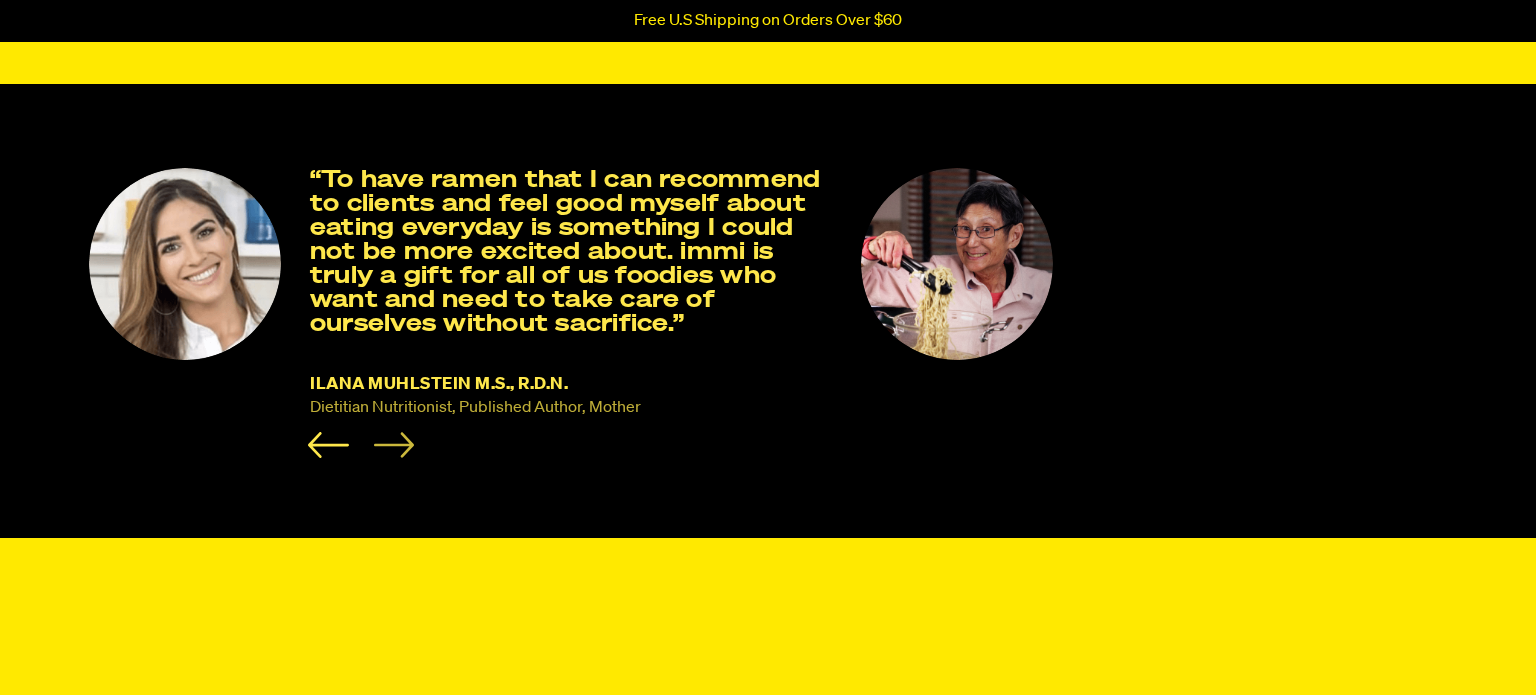 click 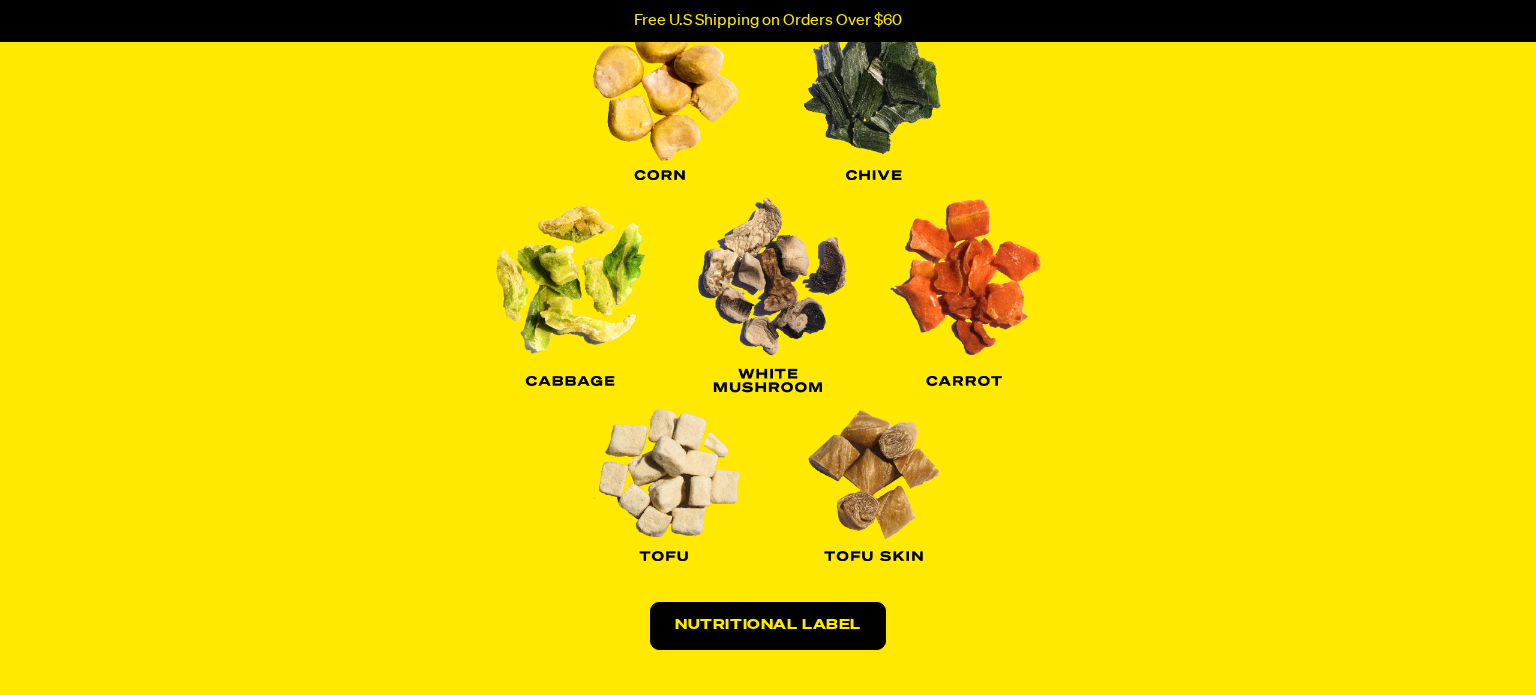 scroll, scrollTop: 2389, scrollLeft: 0, axis: vertical 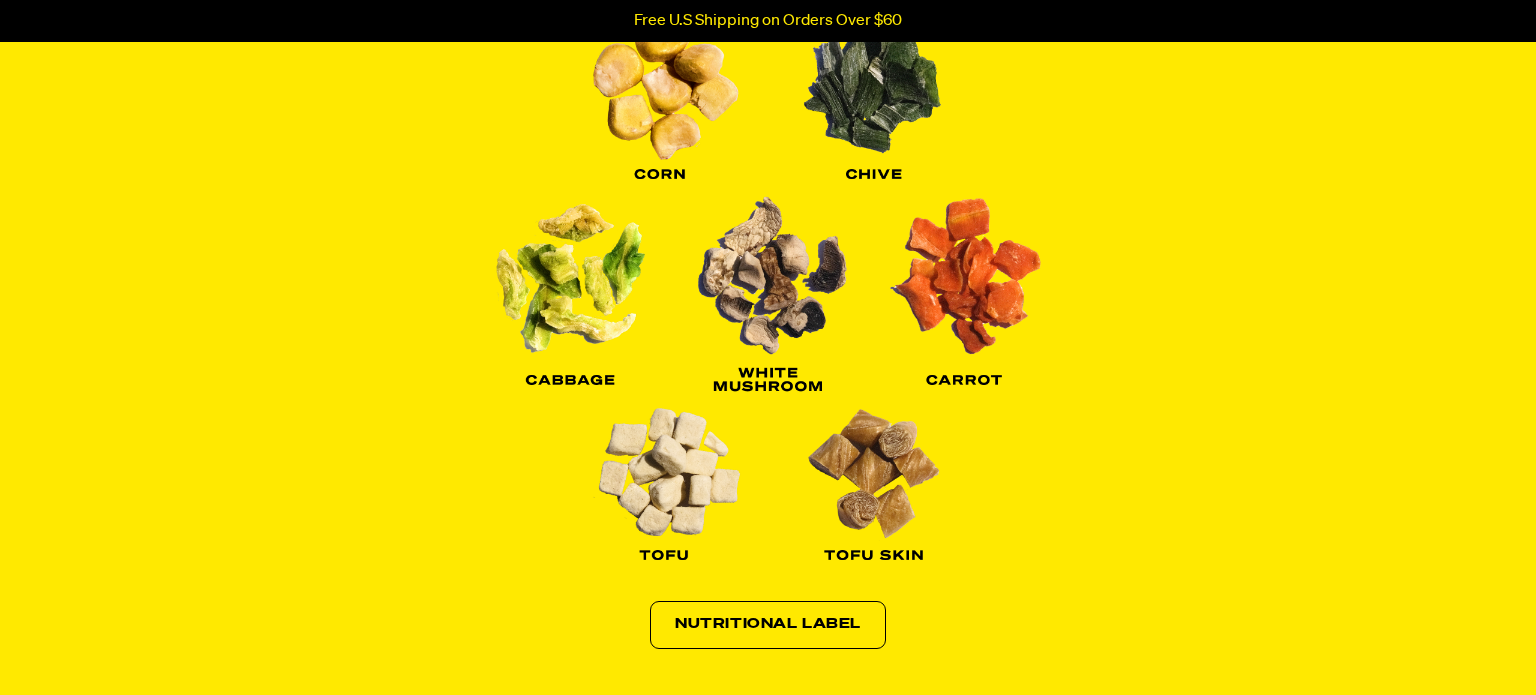 click on "Nutritional Label" at bounding box center (768, 625) 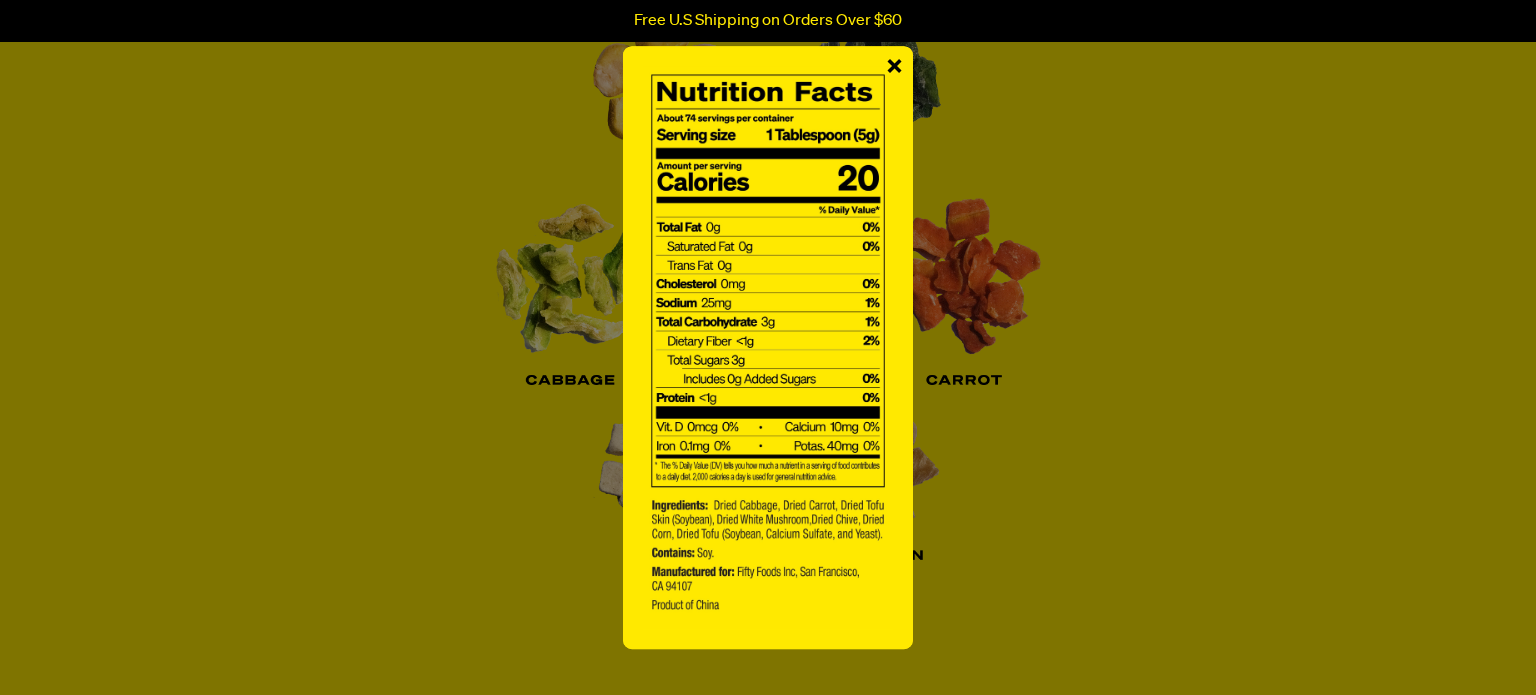 click on "×" at bounding box center (894, 68) 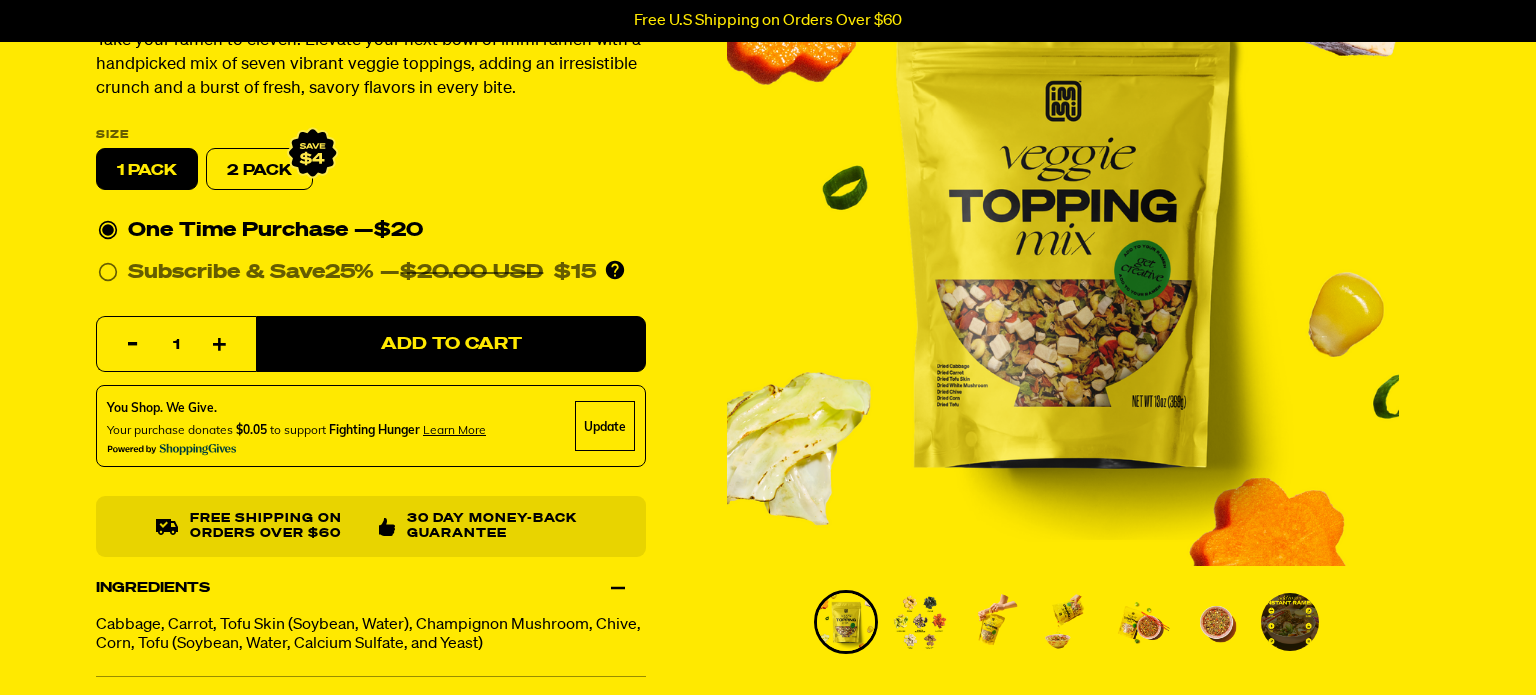 scroll, scrollTop: 241, scrollLeft: 0, axis: vertical 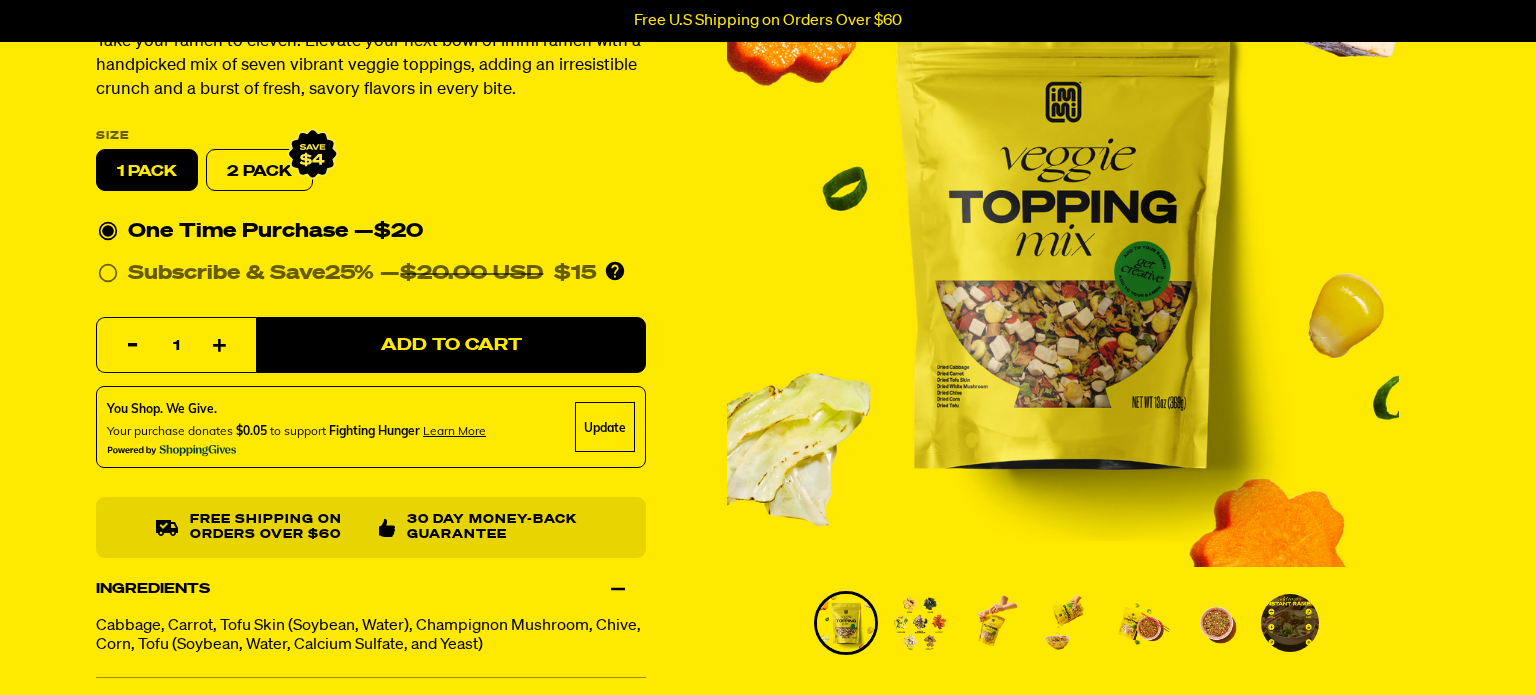 click at bounding box center (1063, 231) 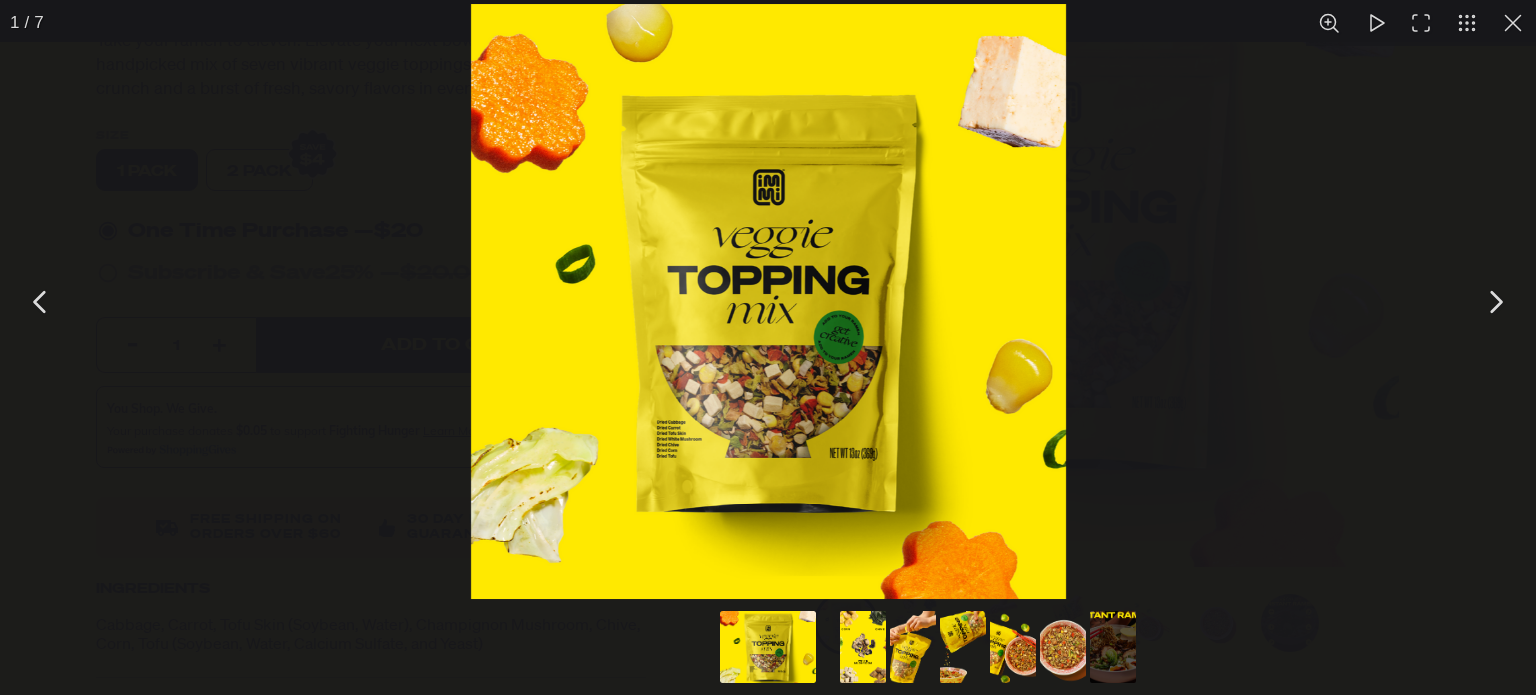 click at bounding box center (768, 301) 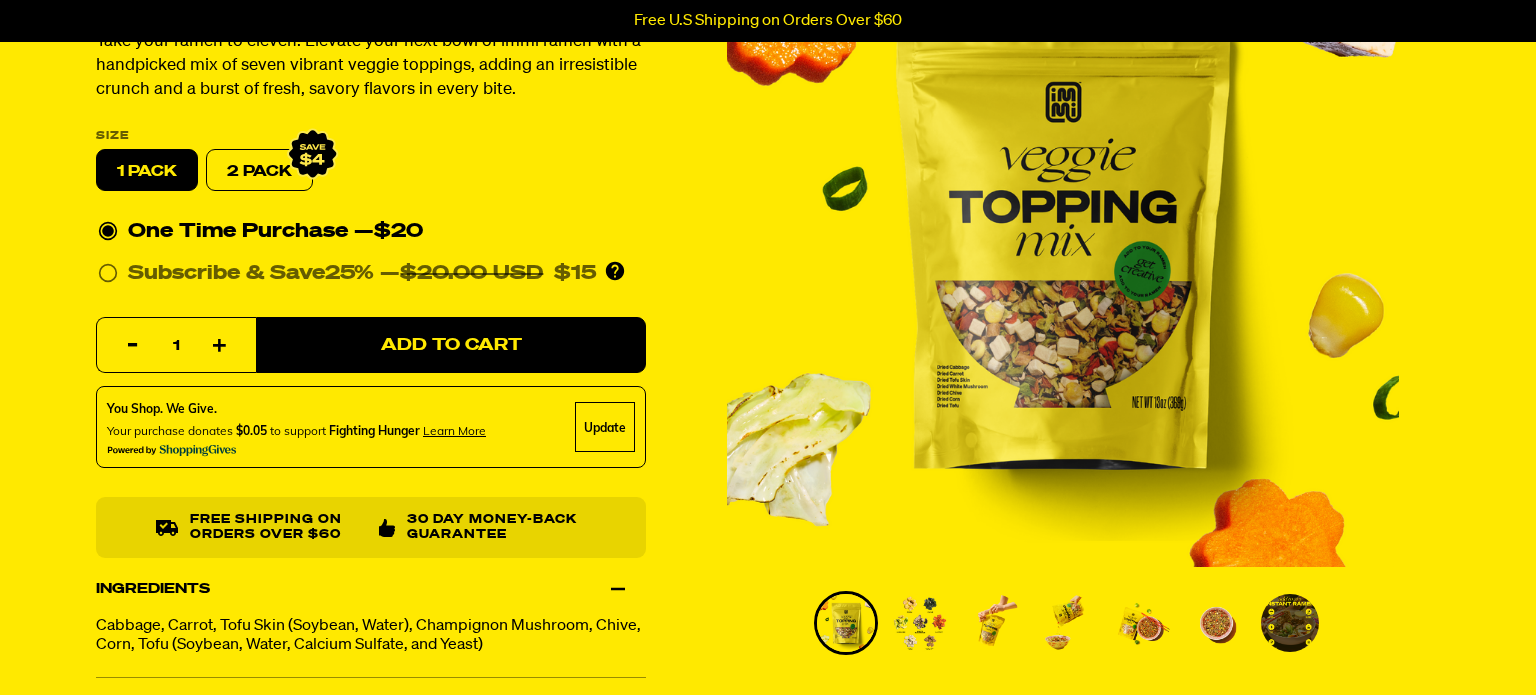 scroll, scrollTop: 0, scrollLeft: 0, axis: both 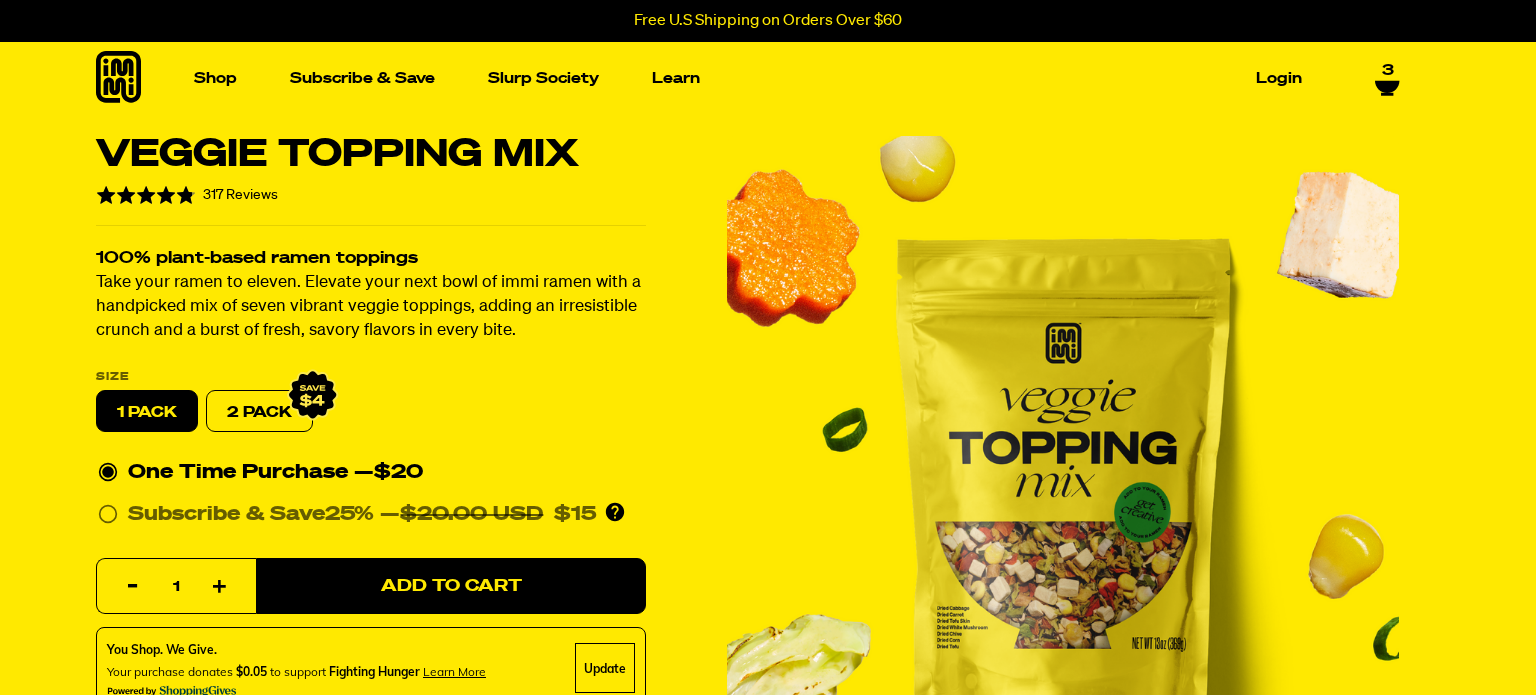 click on "3" at bounding box center [1388, 71] 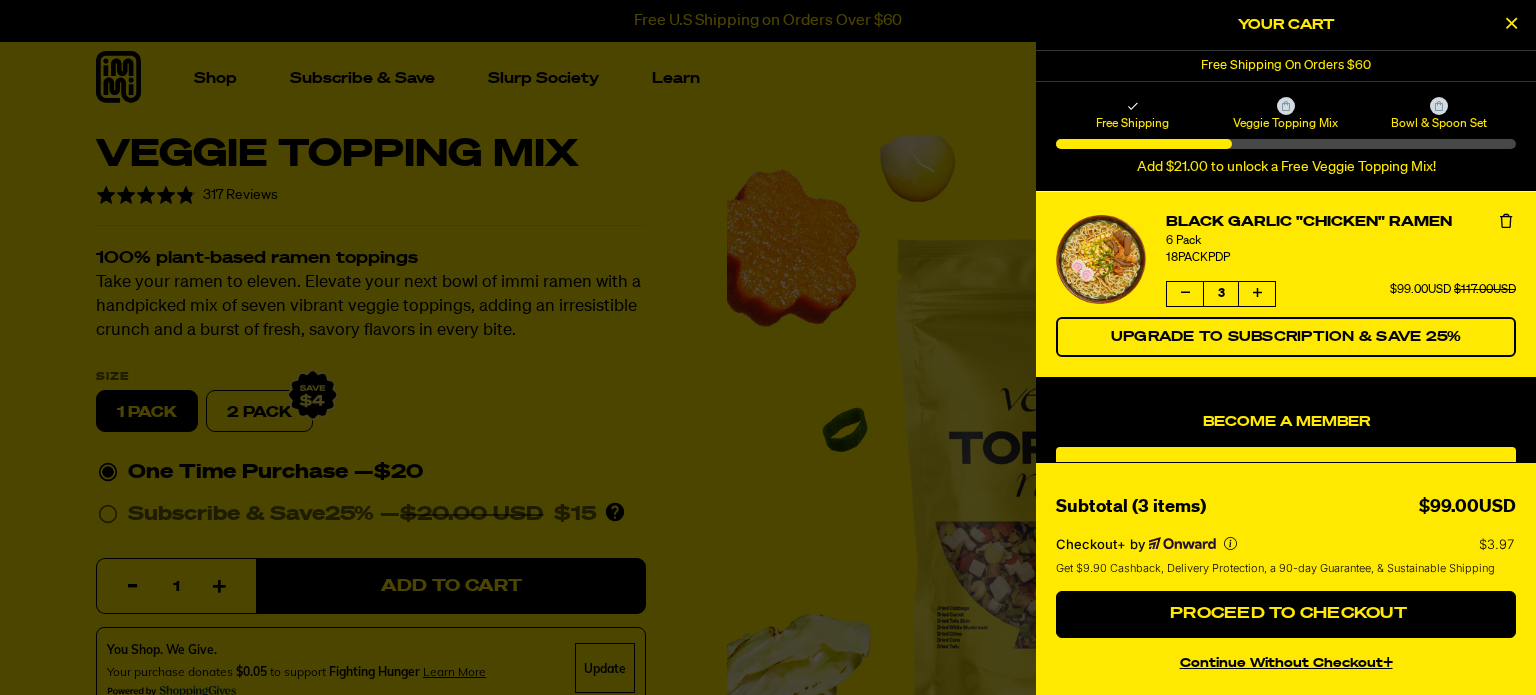 scroll, scrollTop: 7, scrollLeft: 0, axis: vertical 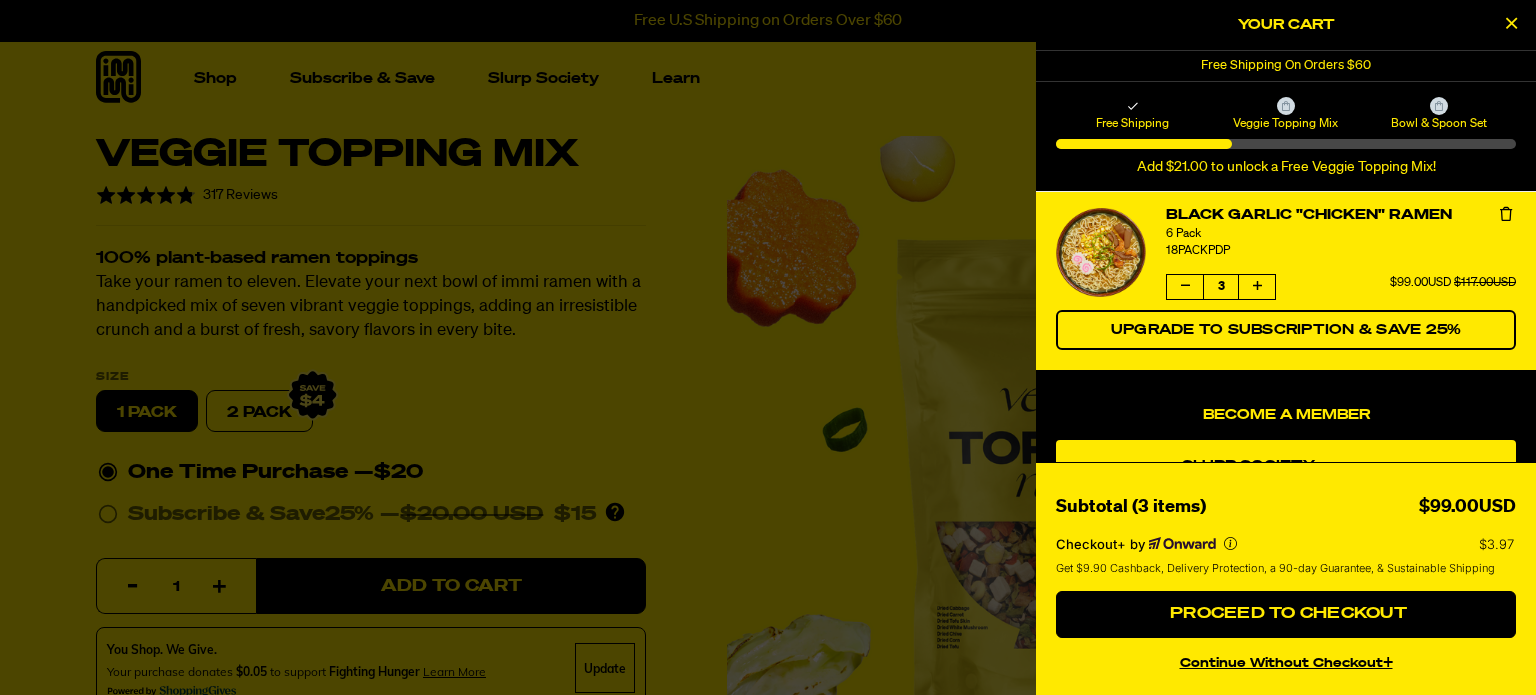 click at bounding box center (1511, 23) 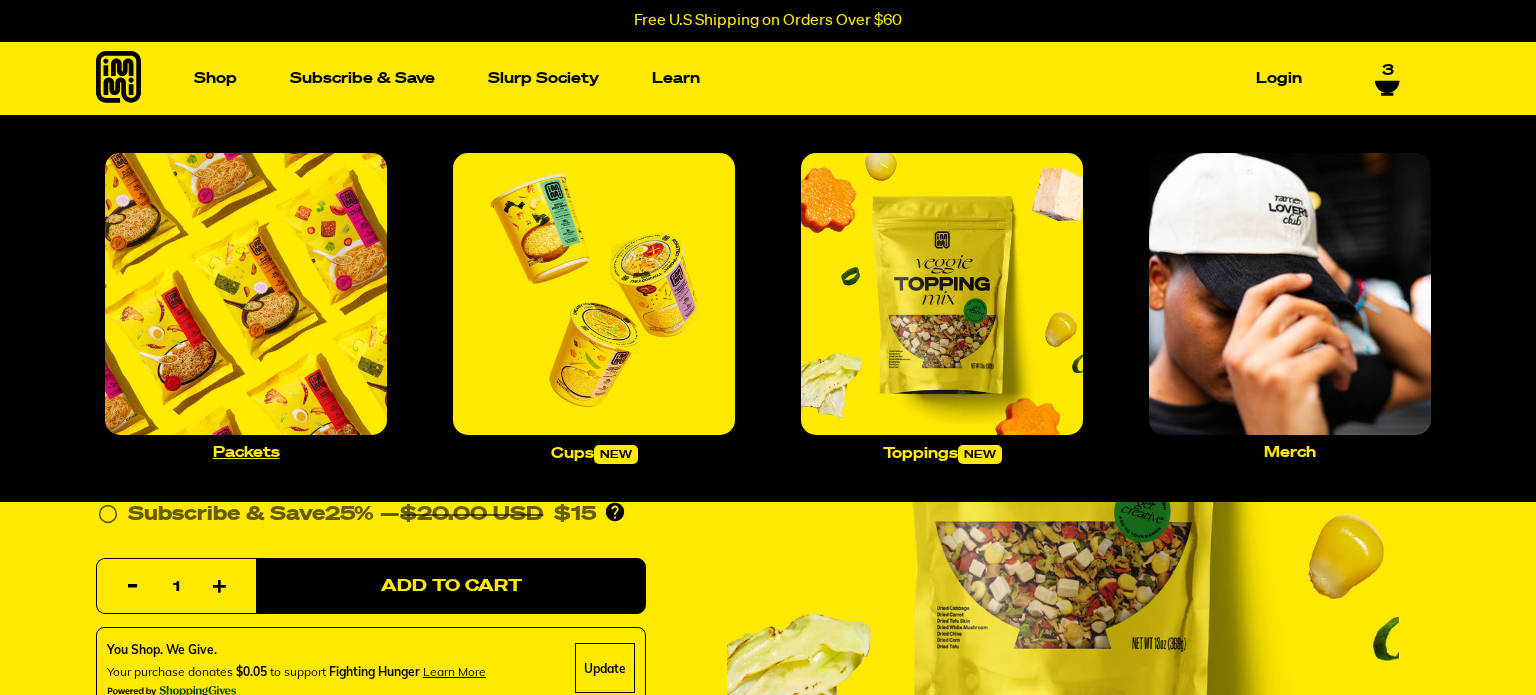 click at bounding box center (246, 294) 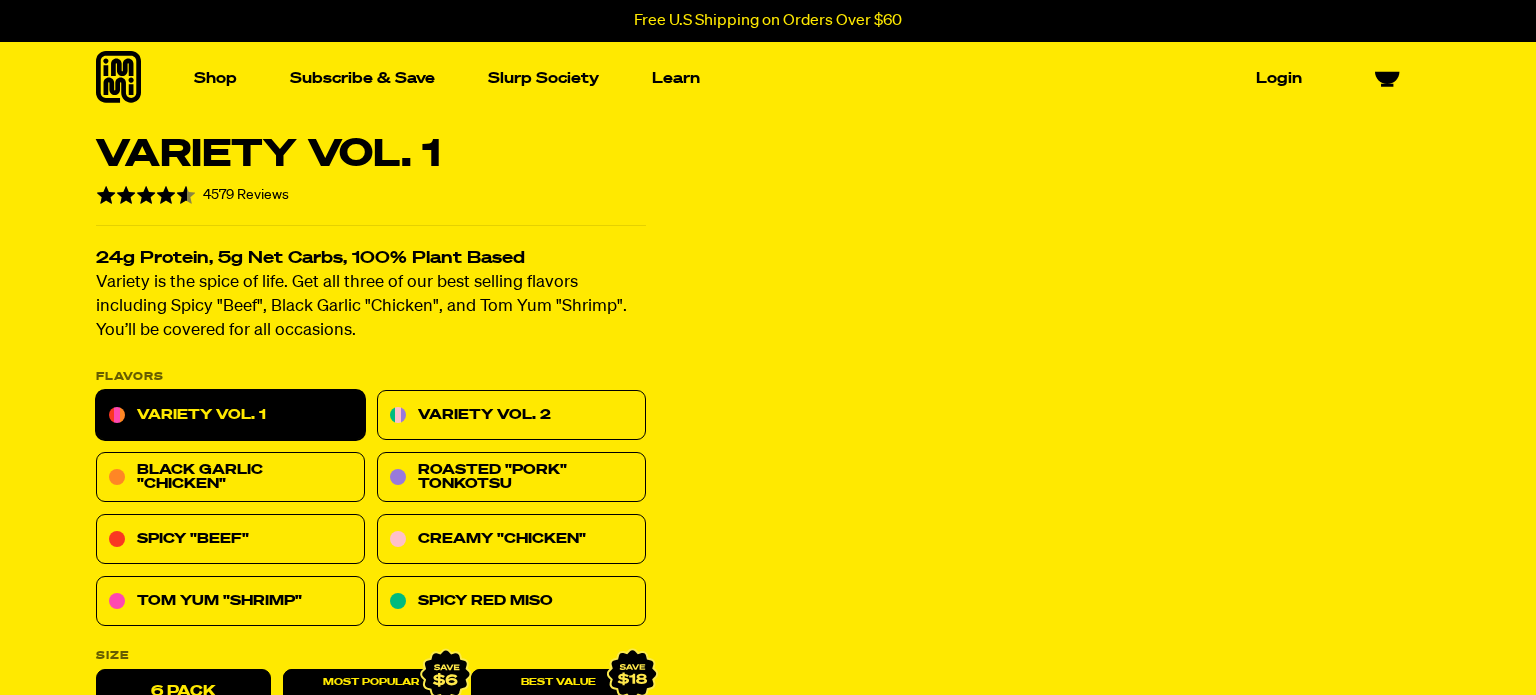 scroll, scrollTop: 0, scrollLeft: 0, axis: both 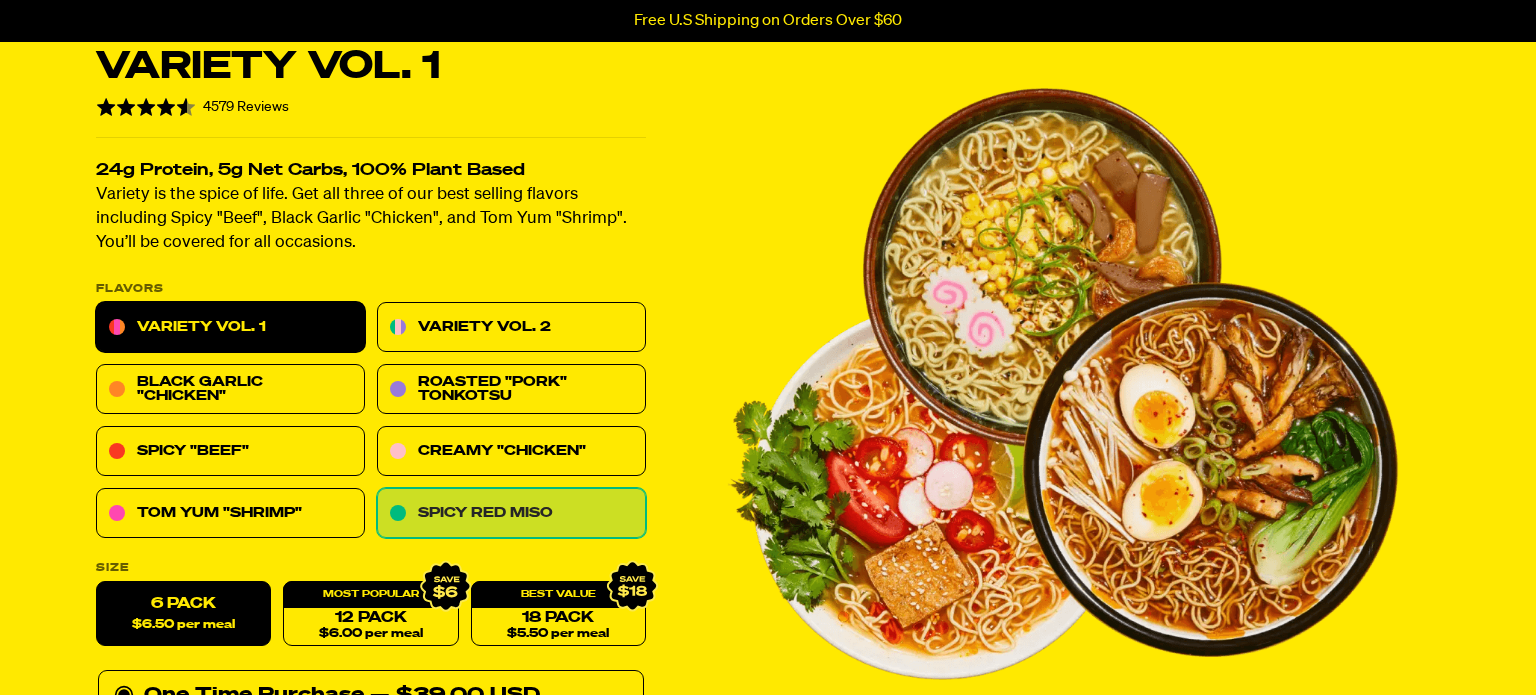 click on "Spicy Red Miso" at bounding box center [511, 514] 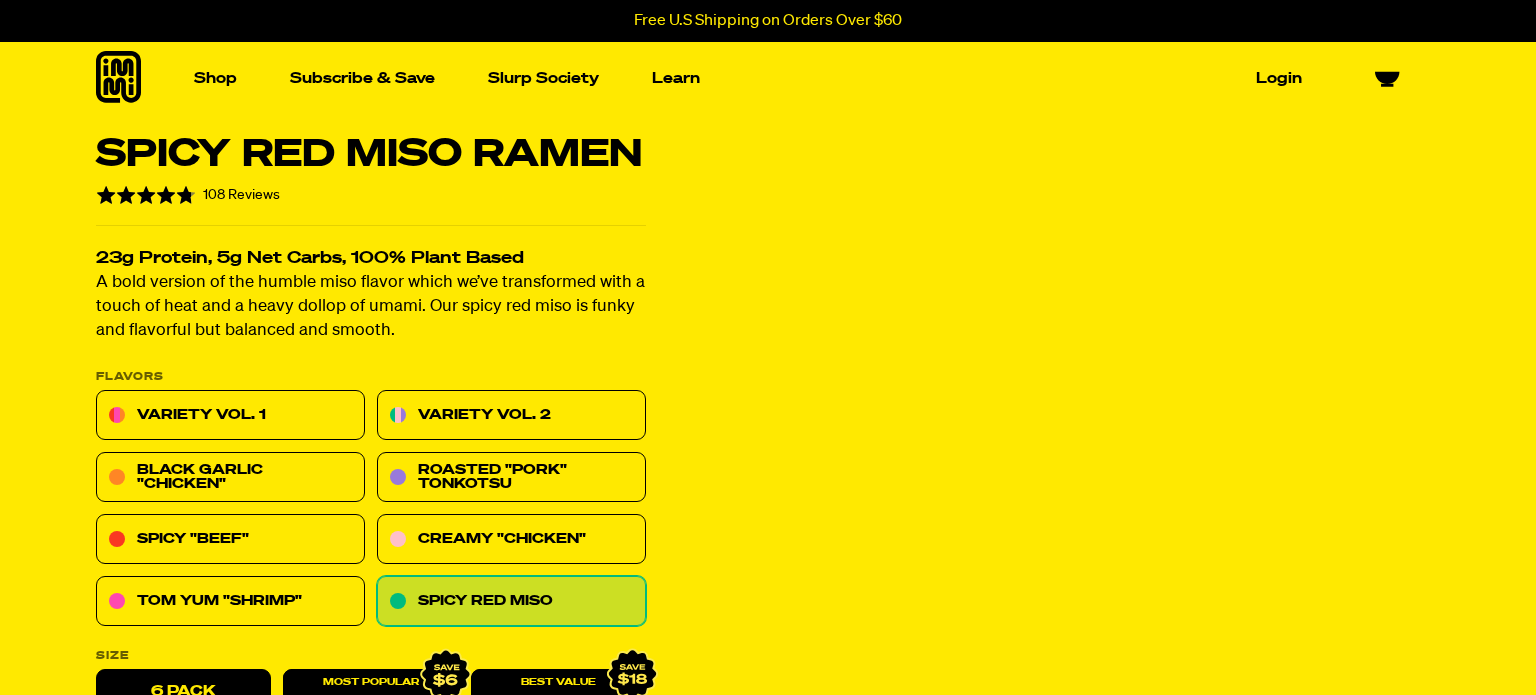 scroll, scrollTop: 0, scrollLeft: 0, axis: both 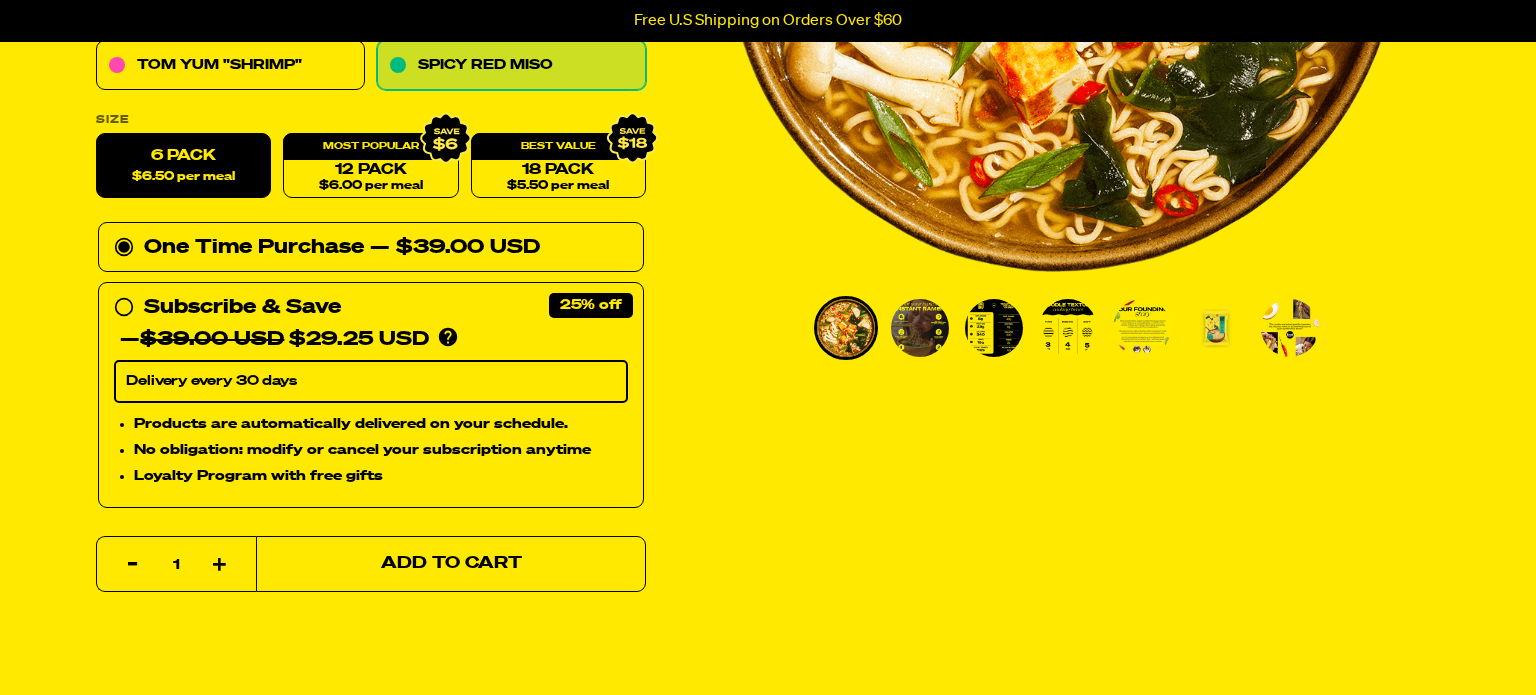 click on "Add to Cart" at bounding box center [451, 564] 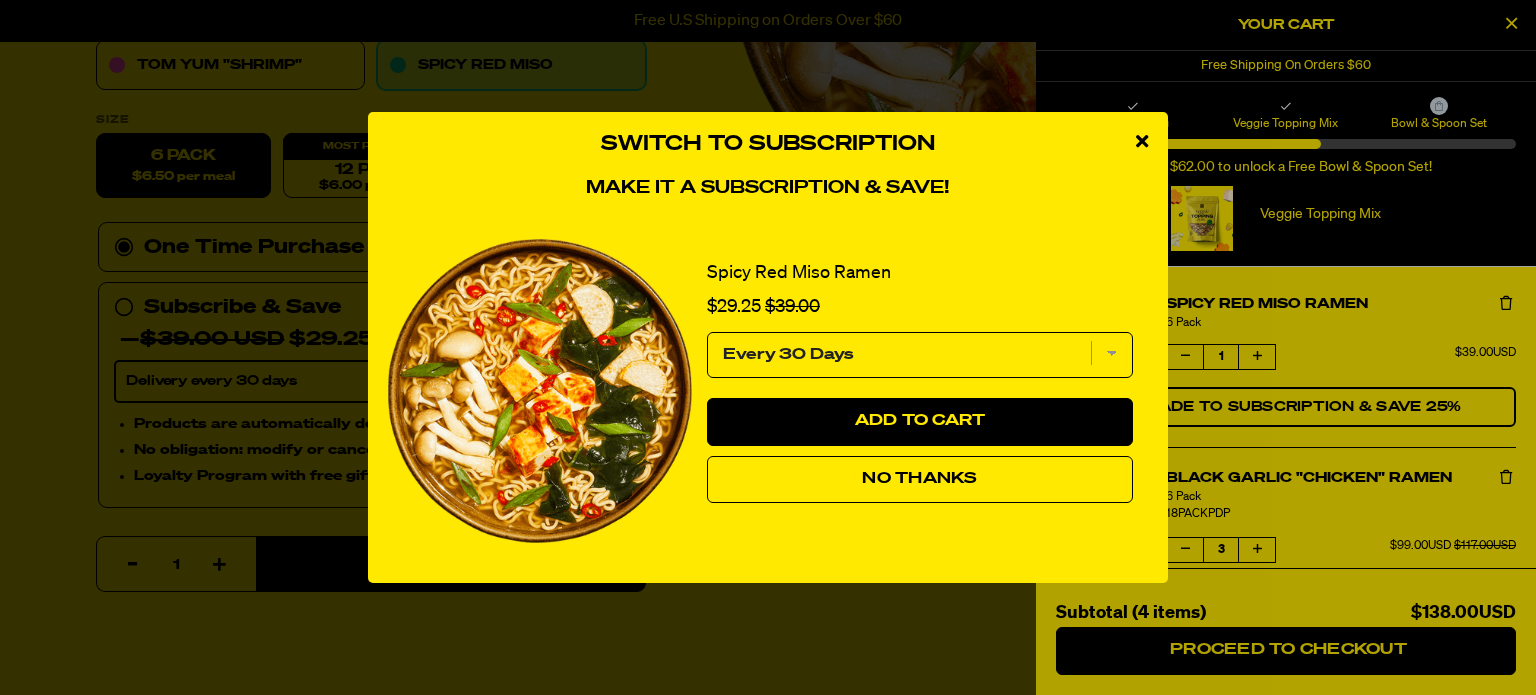 click on "No Thanks" at bounding box center [919, 479] 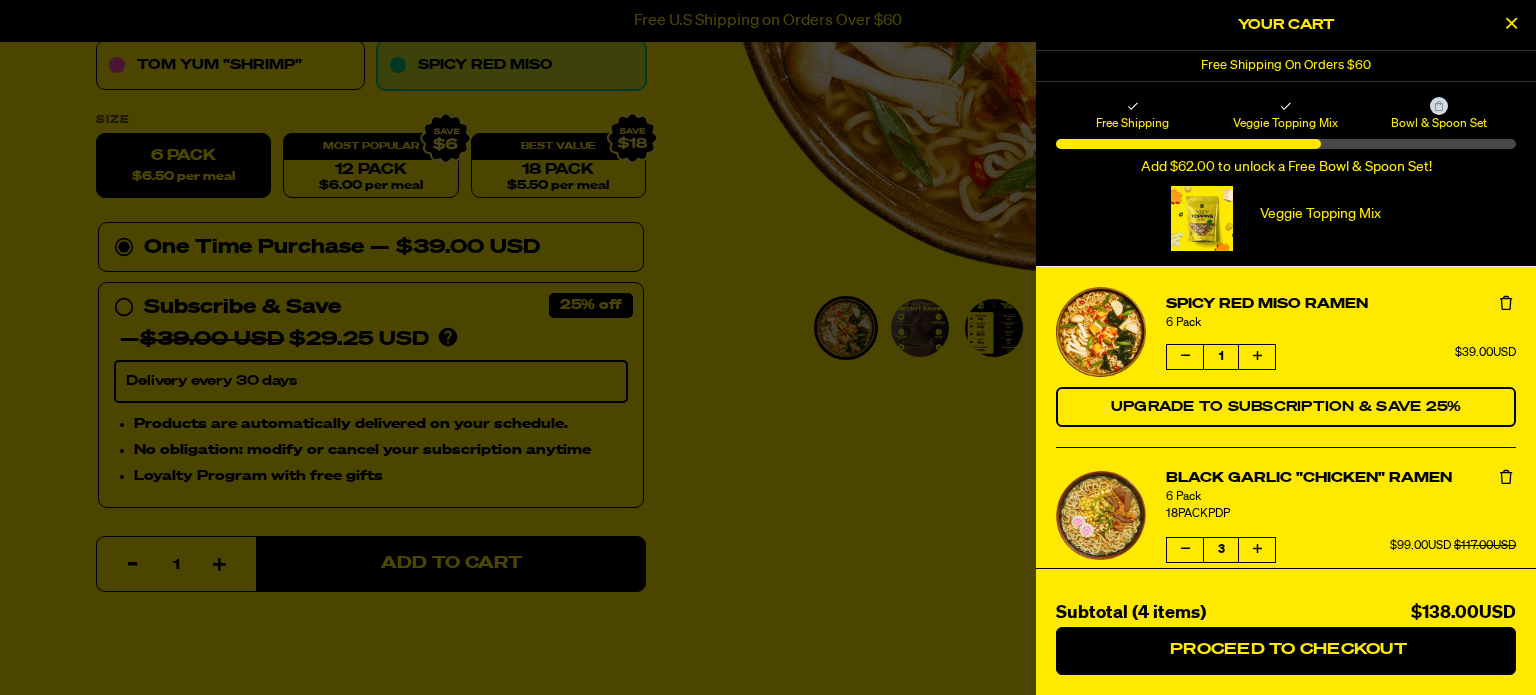 click at bounding box center (1506, 303) 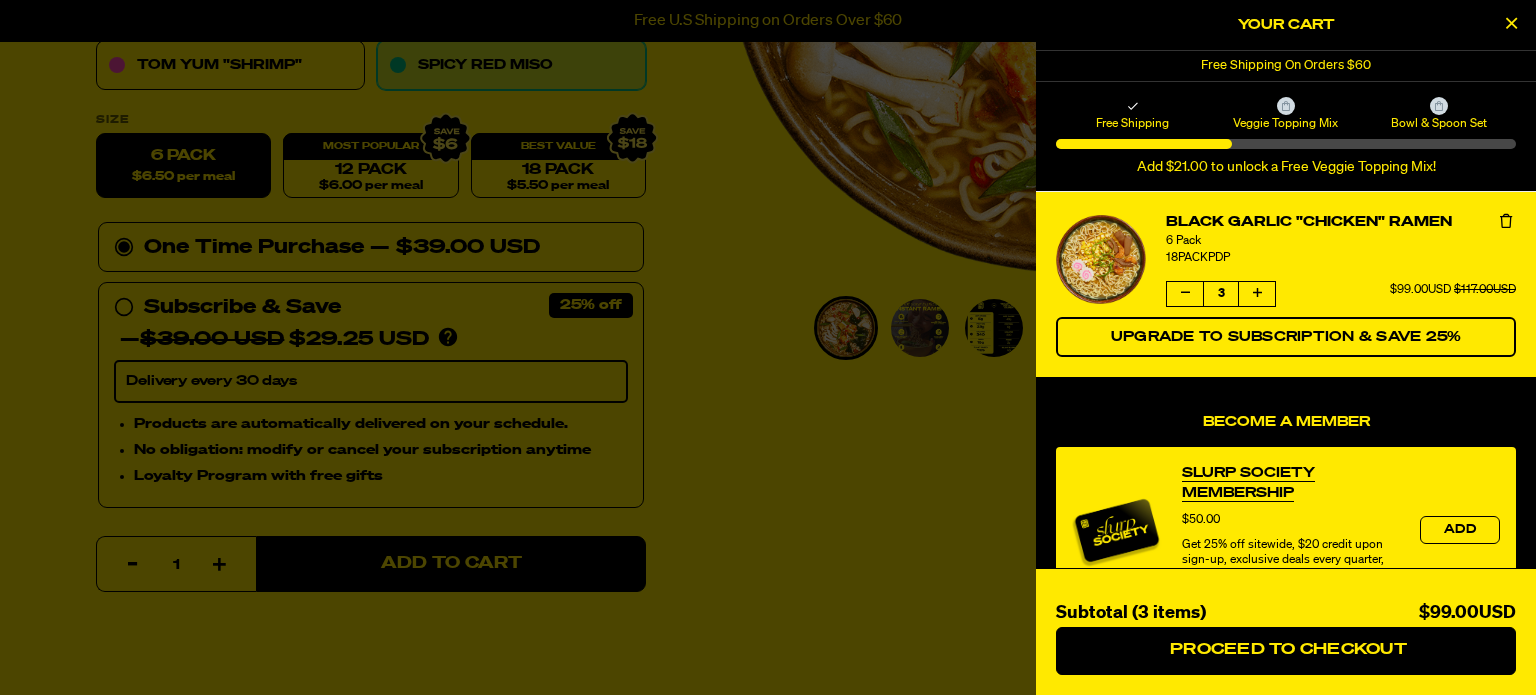 click at bounding box center (1506, 221) 